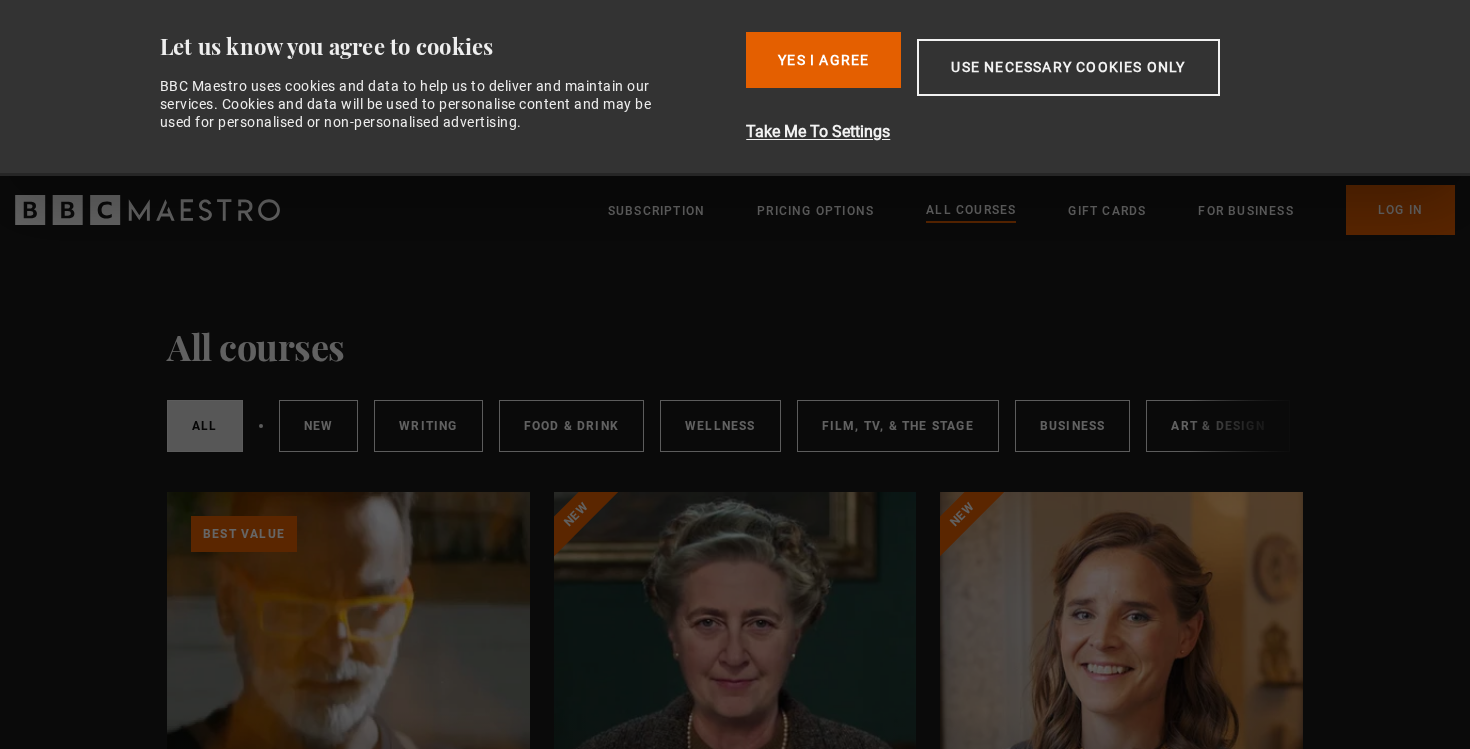 scroll, scrollTop: 0, scrollLeft: 0, axis: both 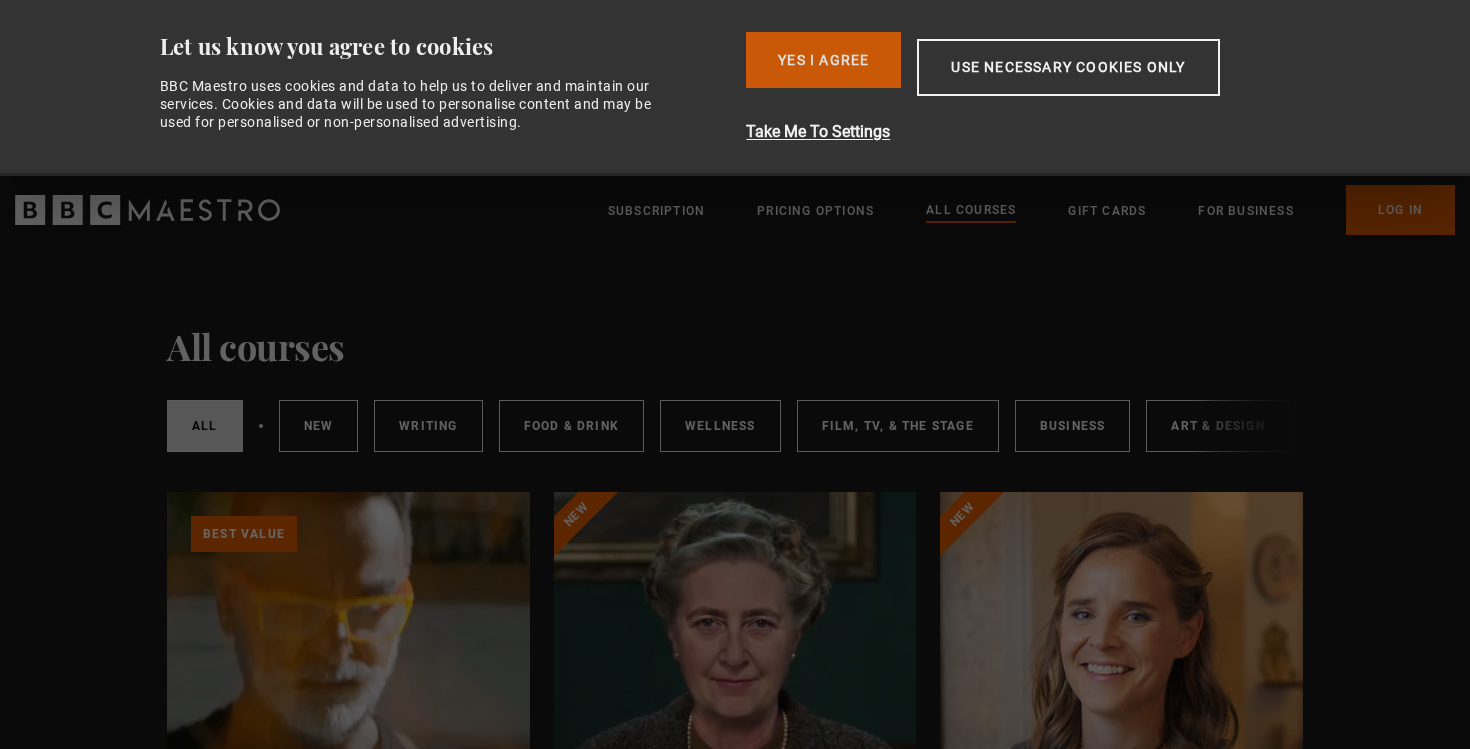 click on "Yes I Agree" at bounding box center [823, 60] 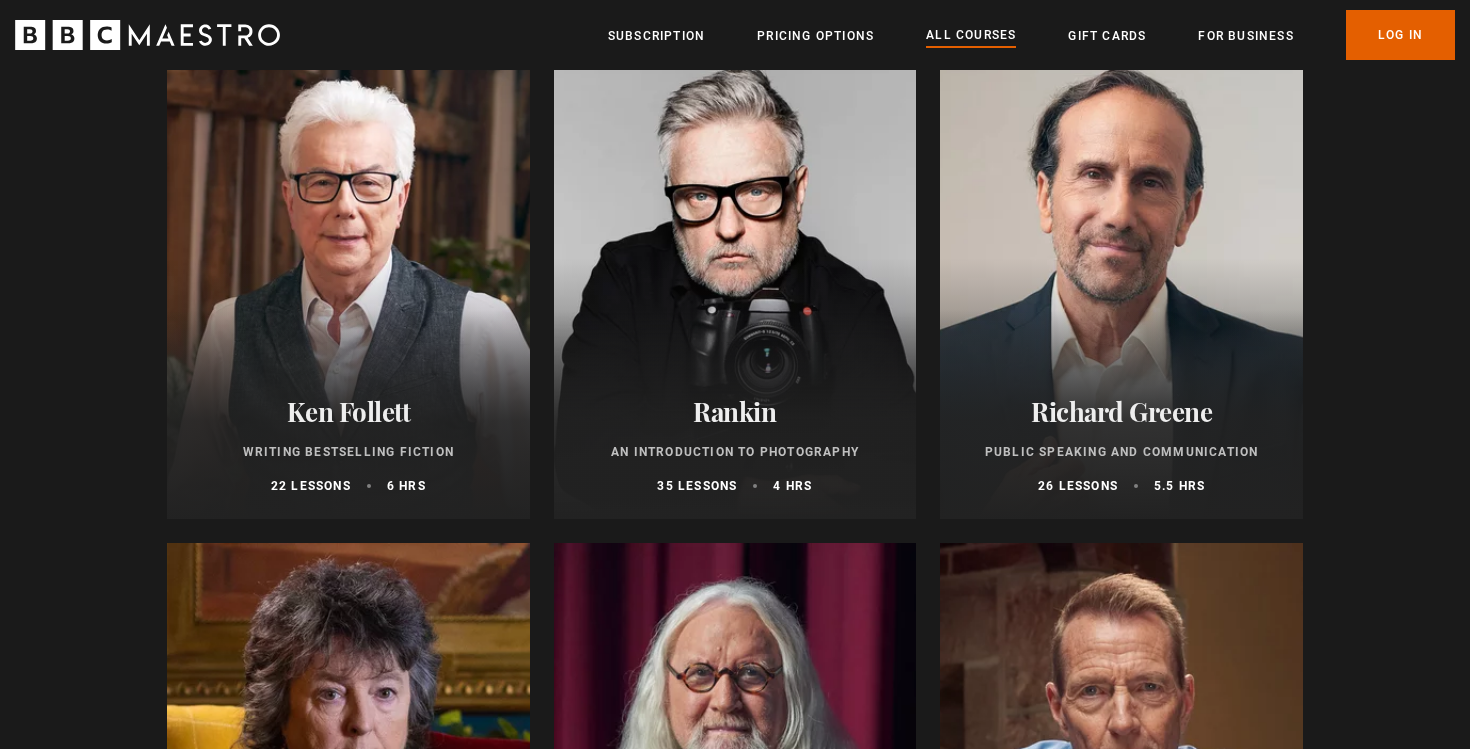 scroll, scrollTop: 4298, scrollLeft: 0, axis: vertical 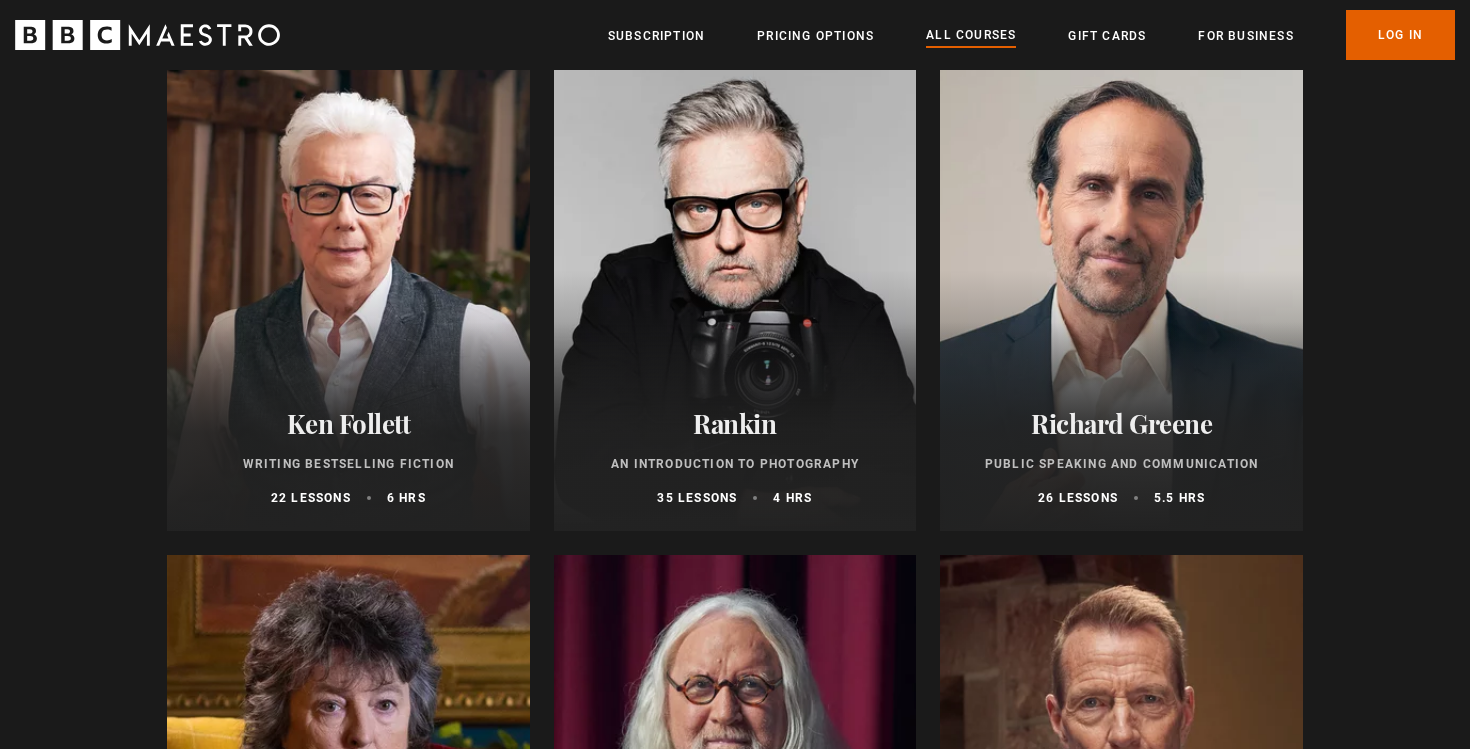 click at bounding box center [348, 291] 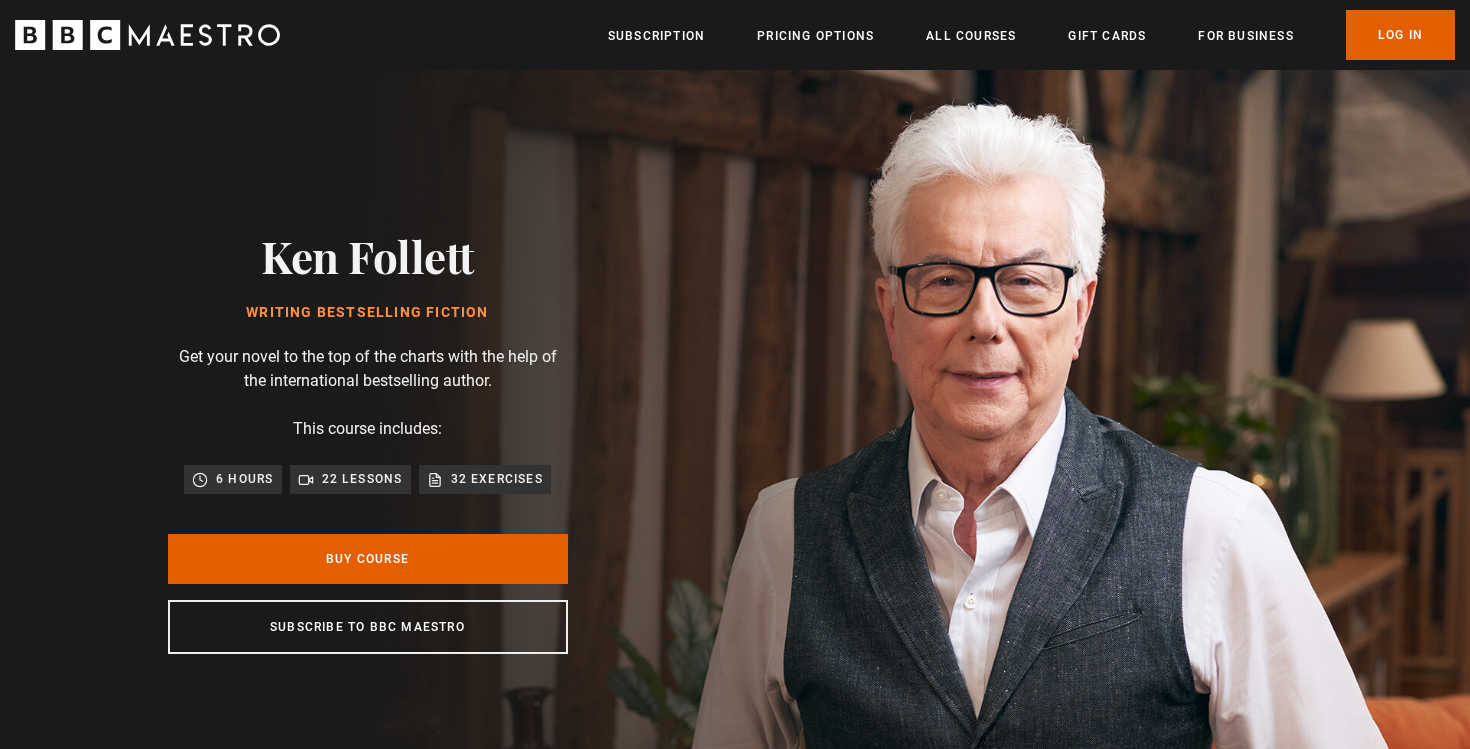 scroll, scrollTop: 0, scrollLeft: 0, axis: both 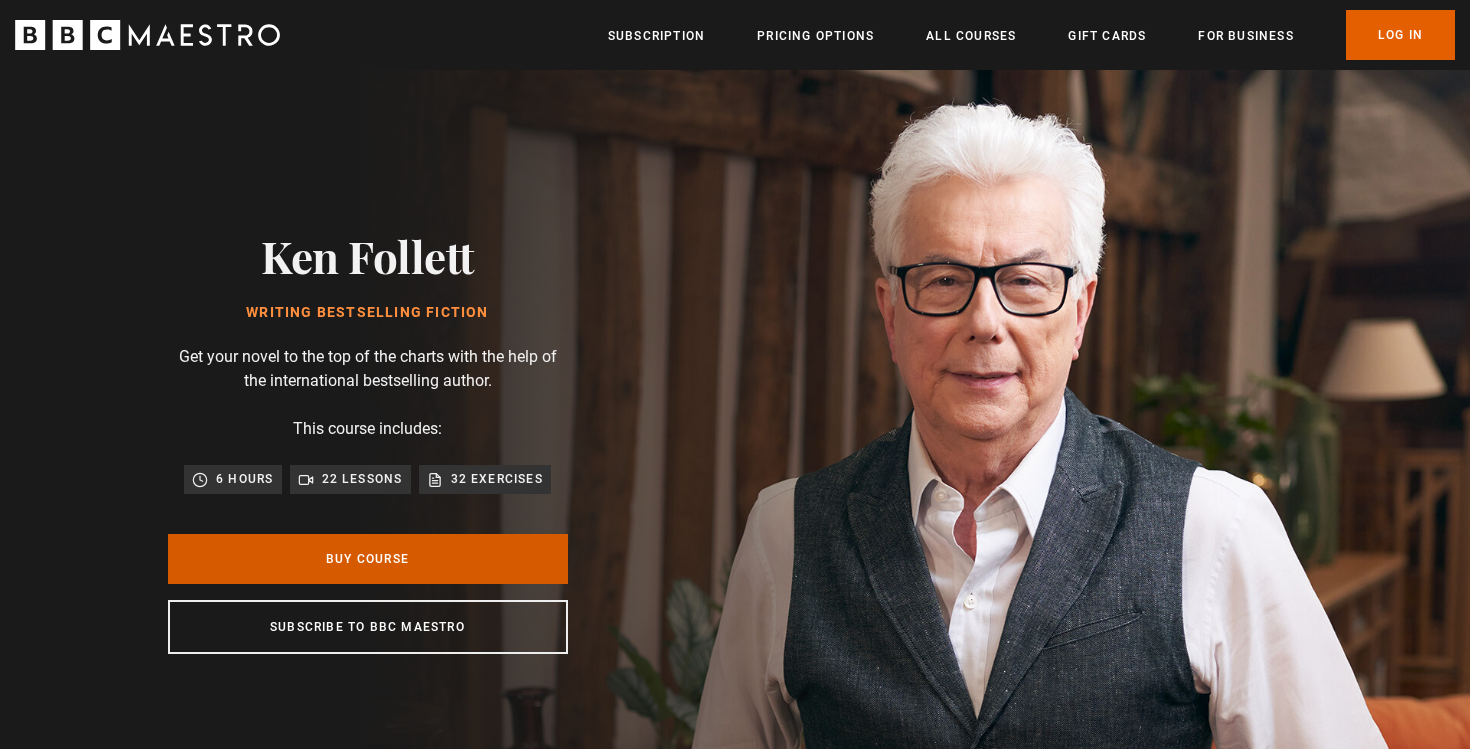 click on "Buy Course" at bounding box center (368, 559) 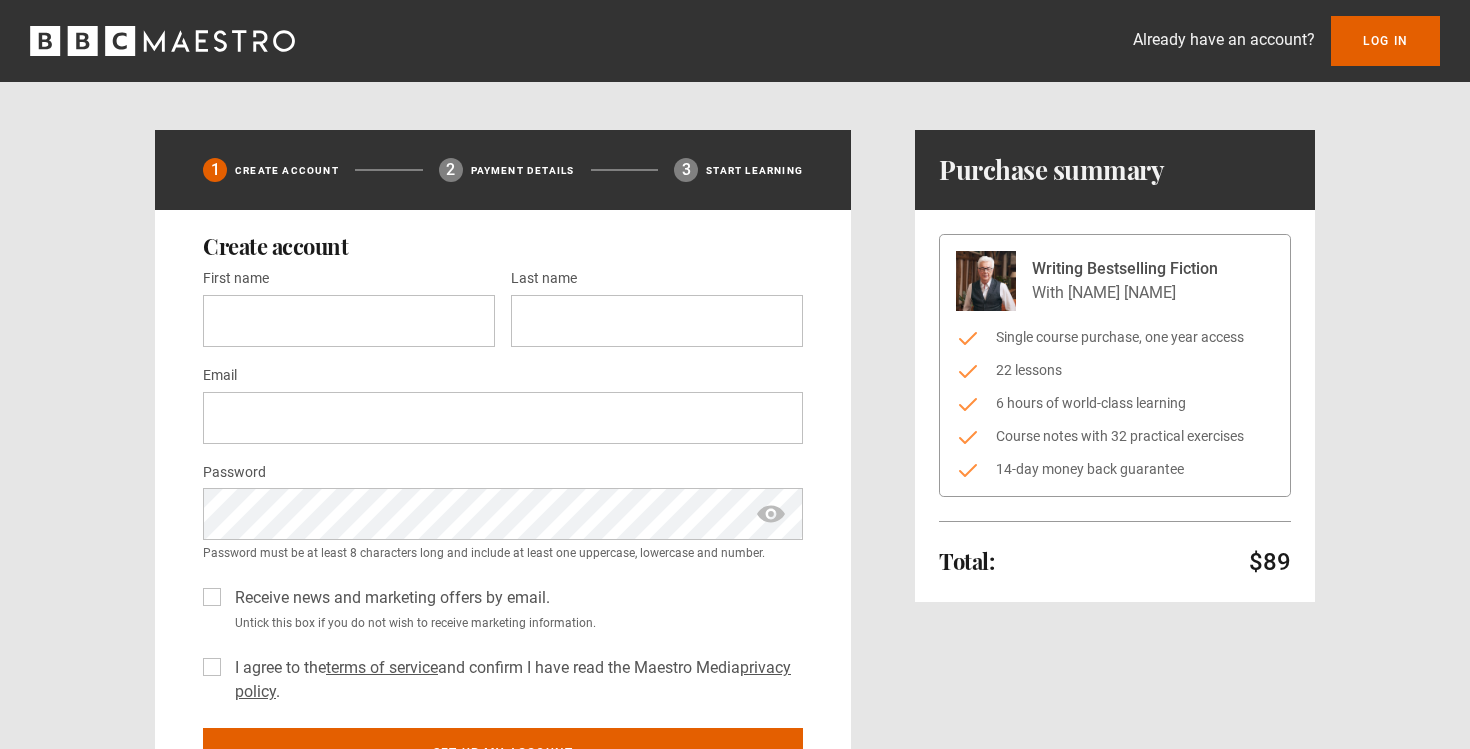 scroll, scrollTop: 0, scrollLeft: 0, axis: both 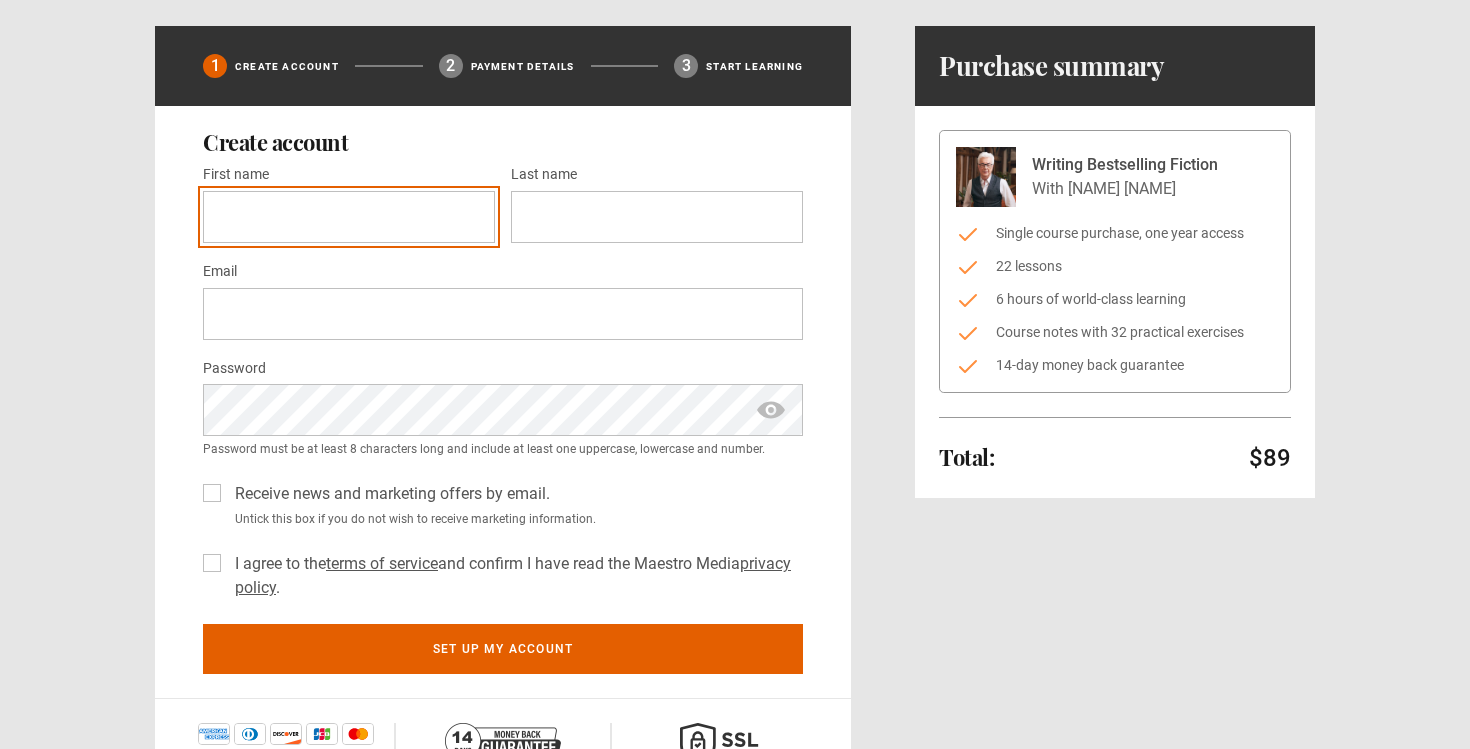 click on "First name  *" at bounding box center (349, 217) 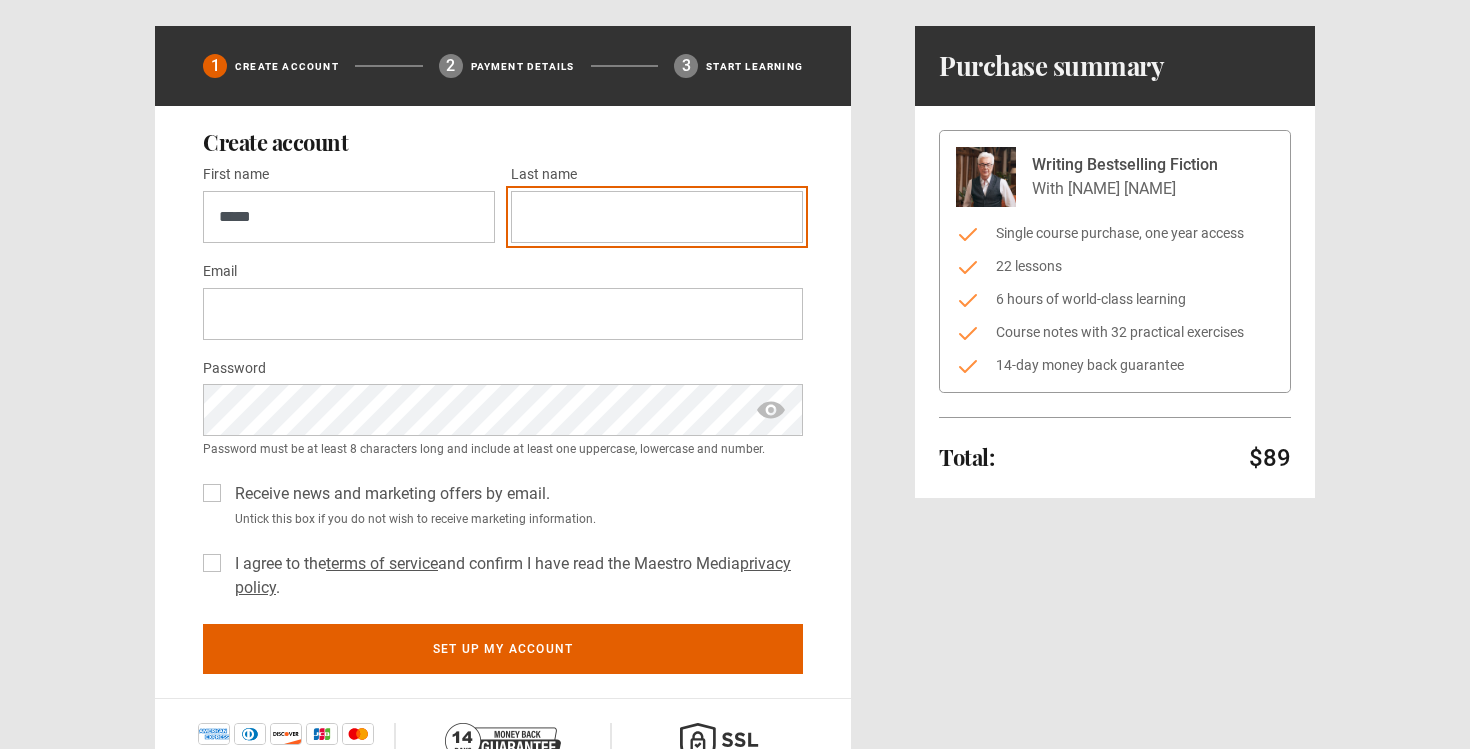 type on "*********" 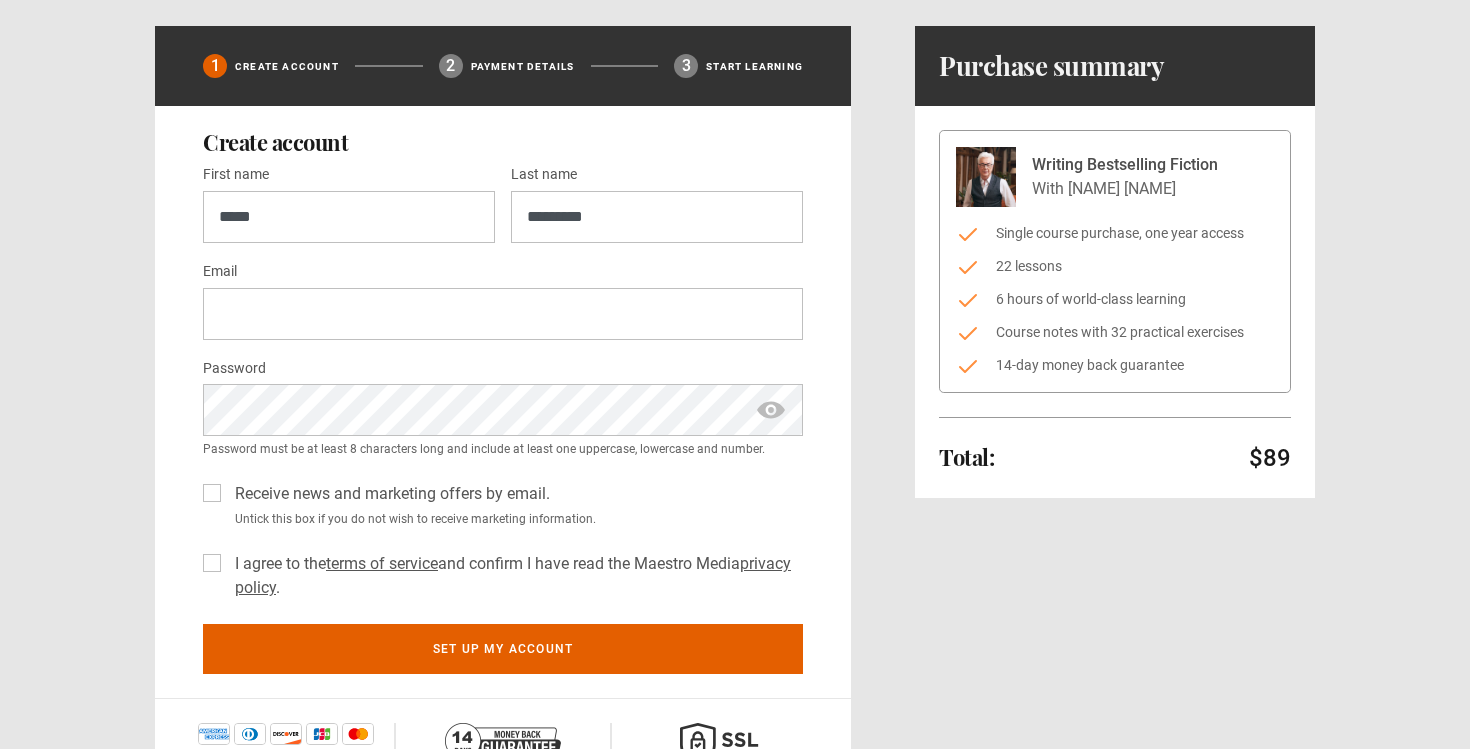type on "**********" 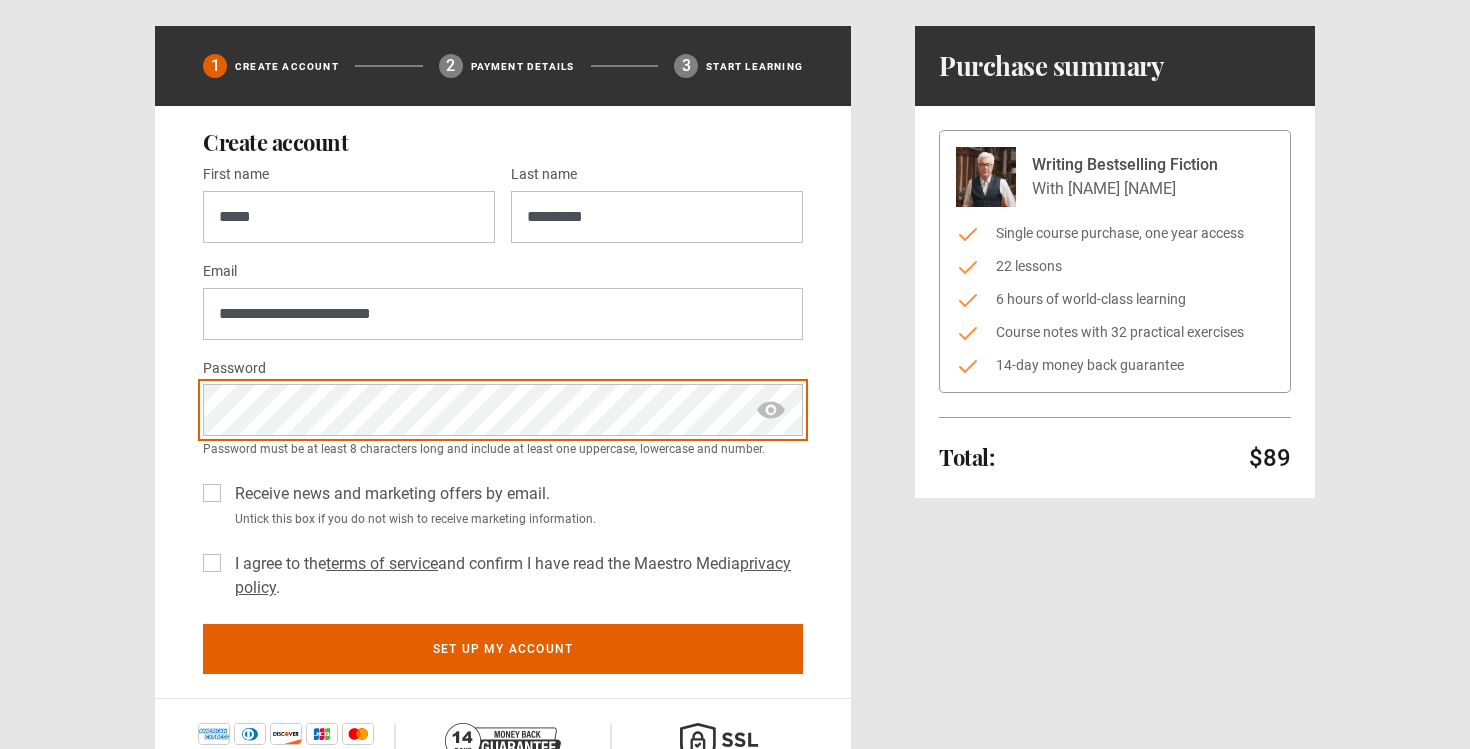 scroll, scrollTop: 0, scrollLeft: 0, axis: both 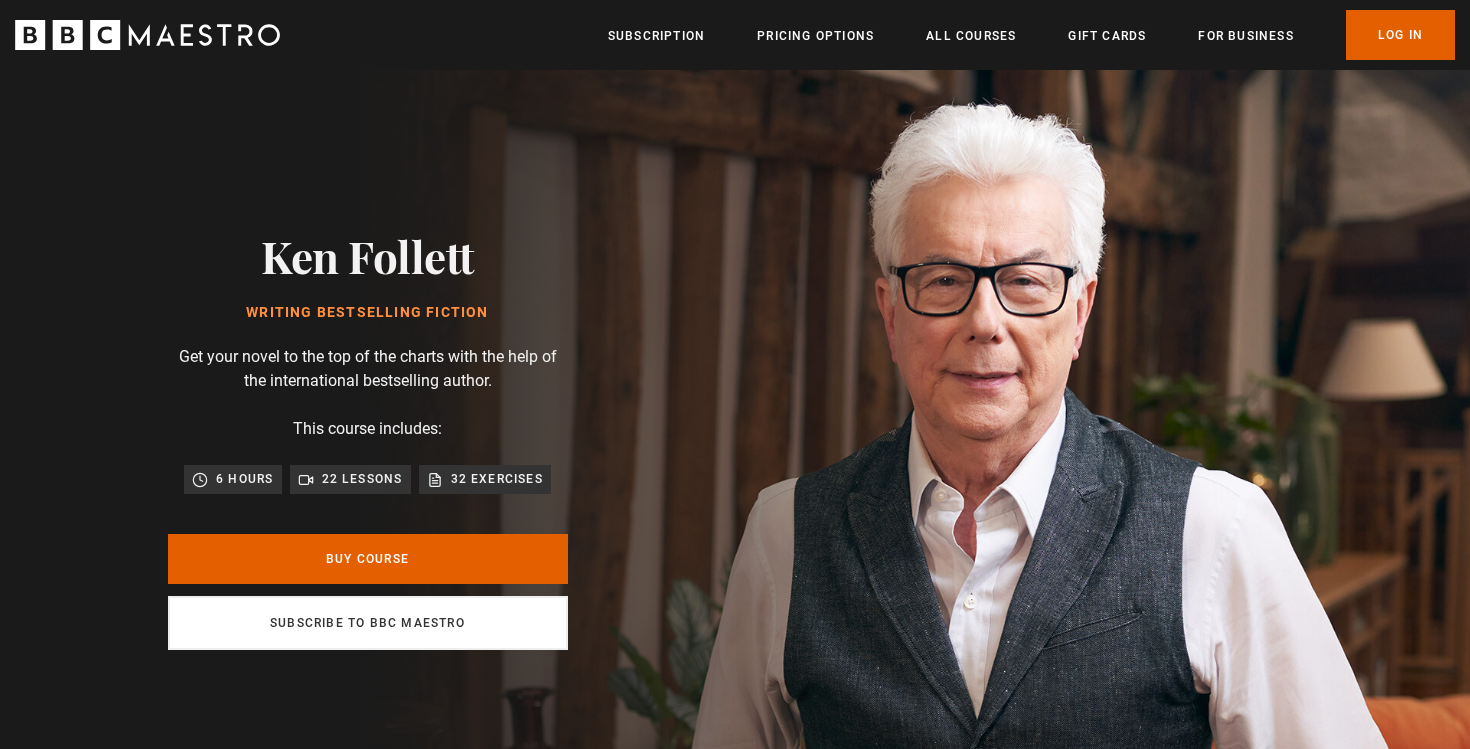 click on "Subscribe to BBC Maestro" at bounding box center [368, 623] 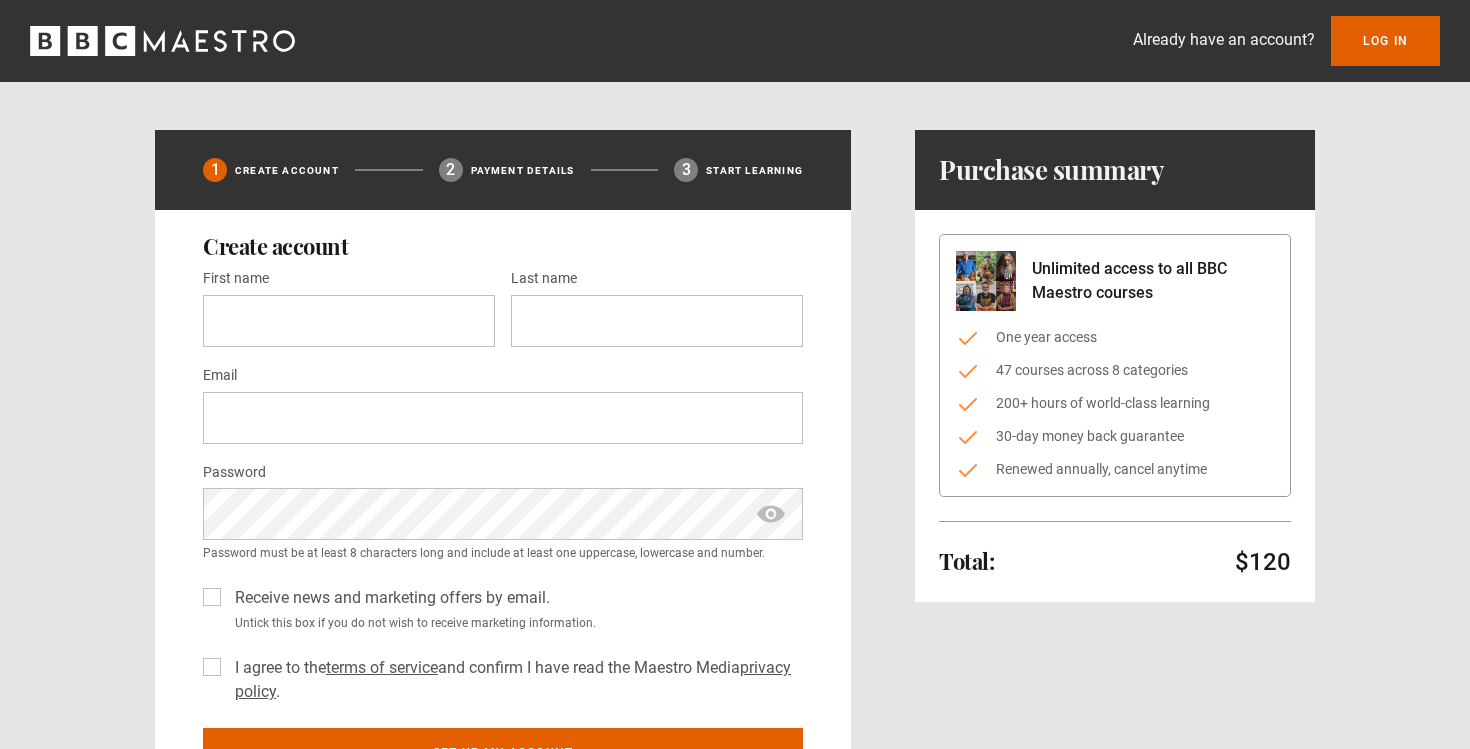 scroll, scrollTop: 0, scrollLeft: 0, axis: both 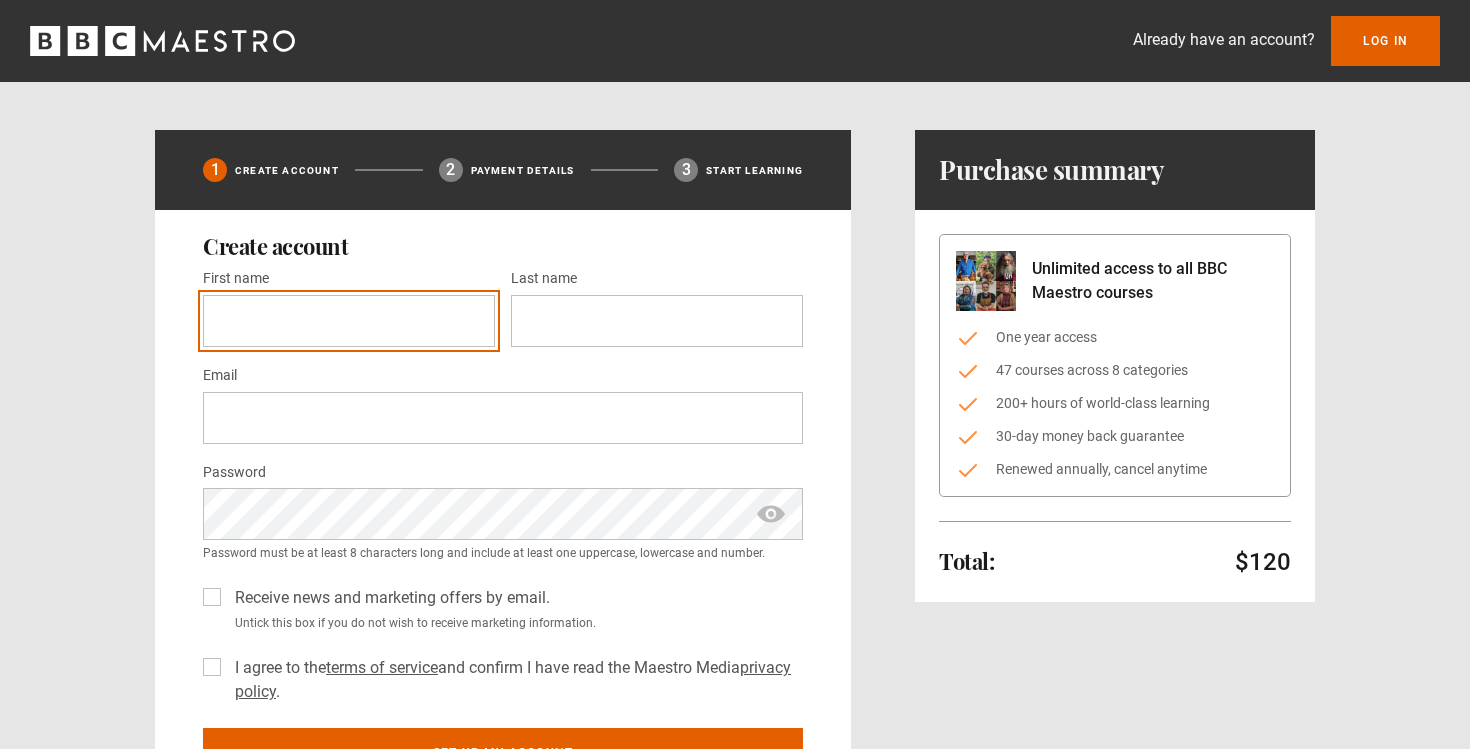 click on "First name  *" at bounding box center [349, 321] 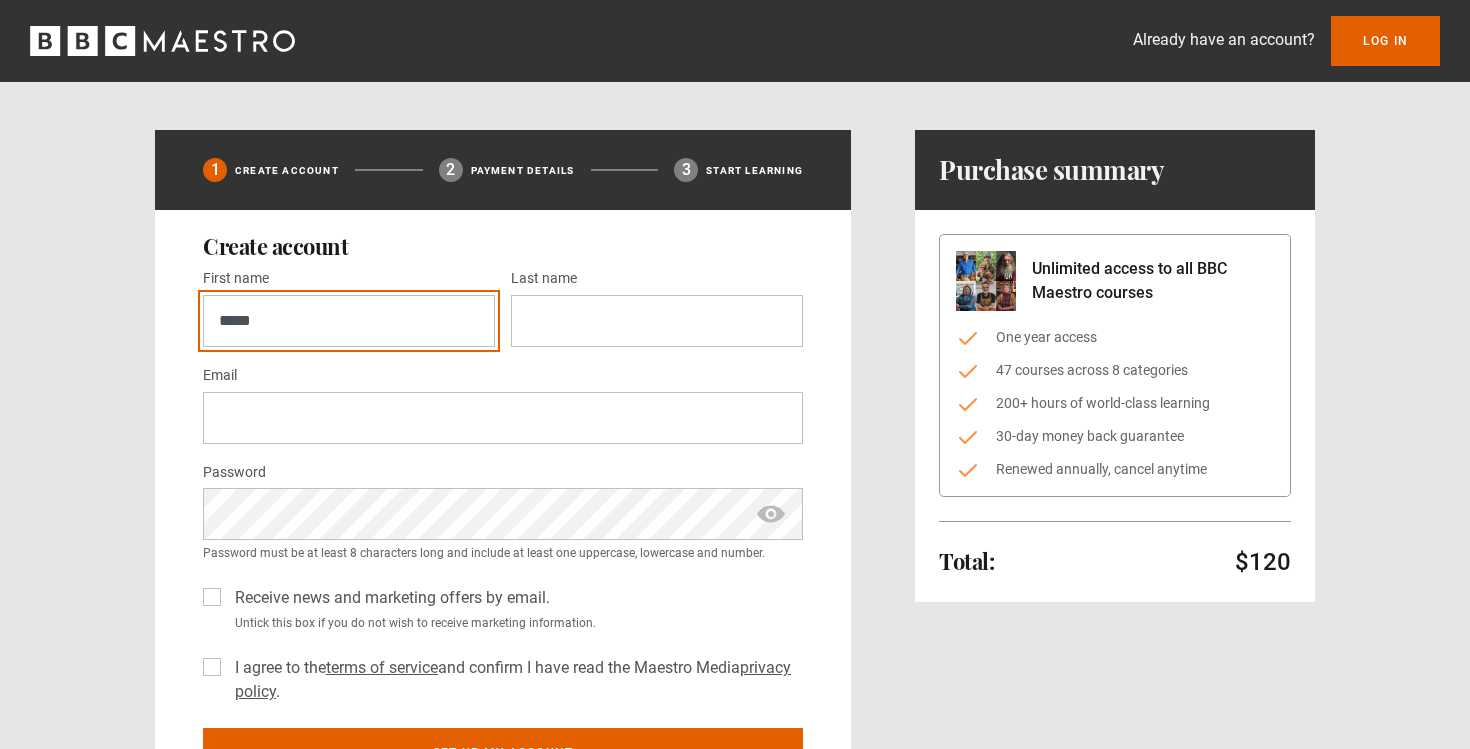 type on "*********" 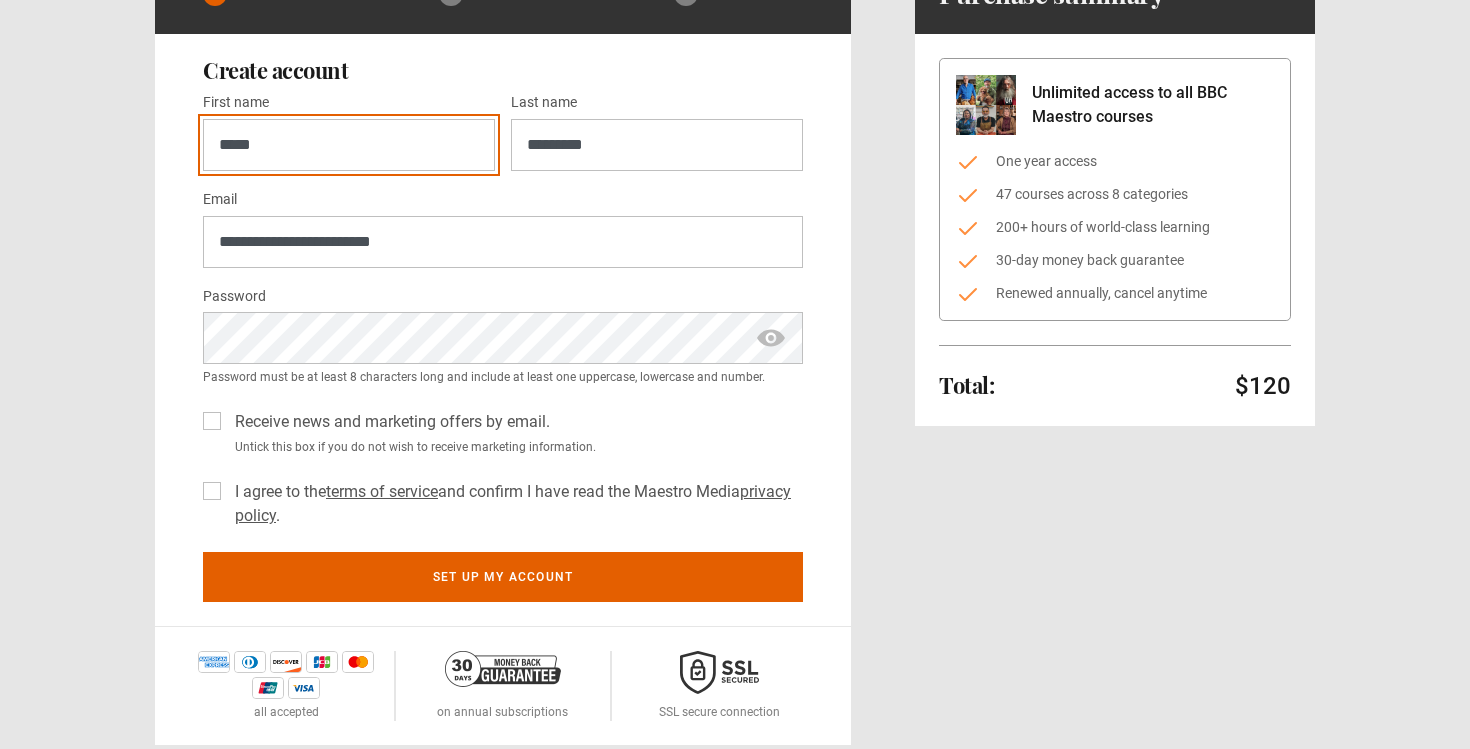 scroll, scrollTop: 177, scrollLeft: 0, axis: vertical 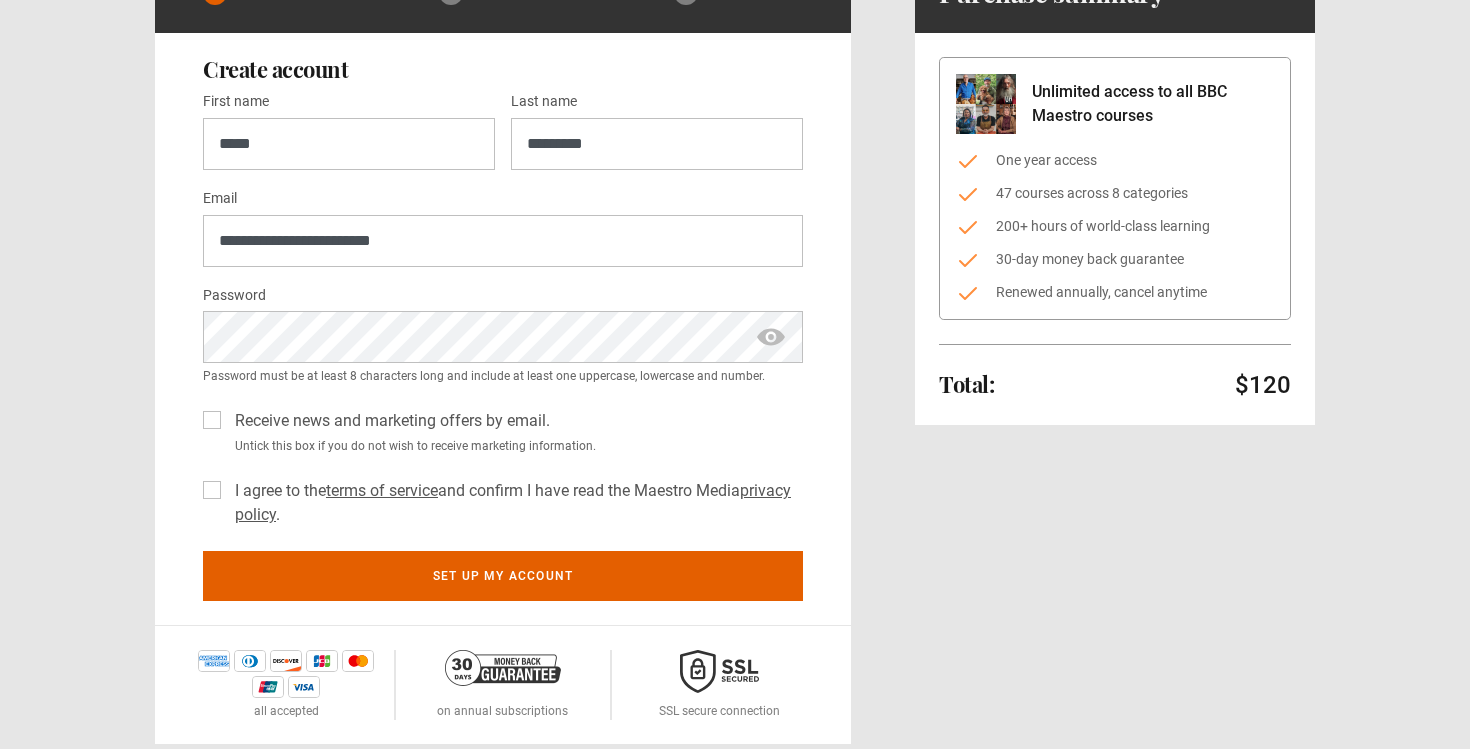 click at bounding box center [771, 337] 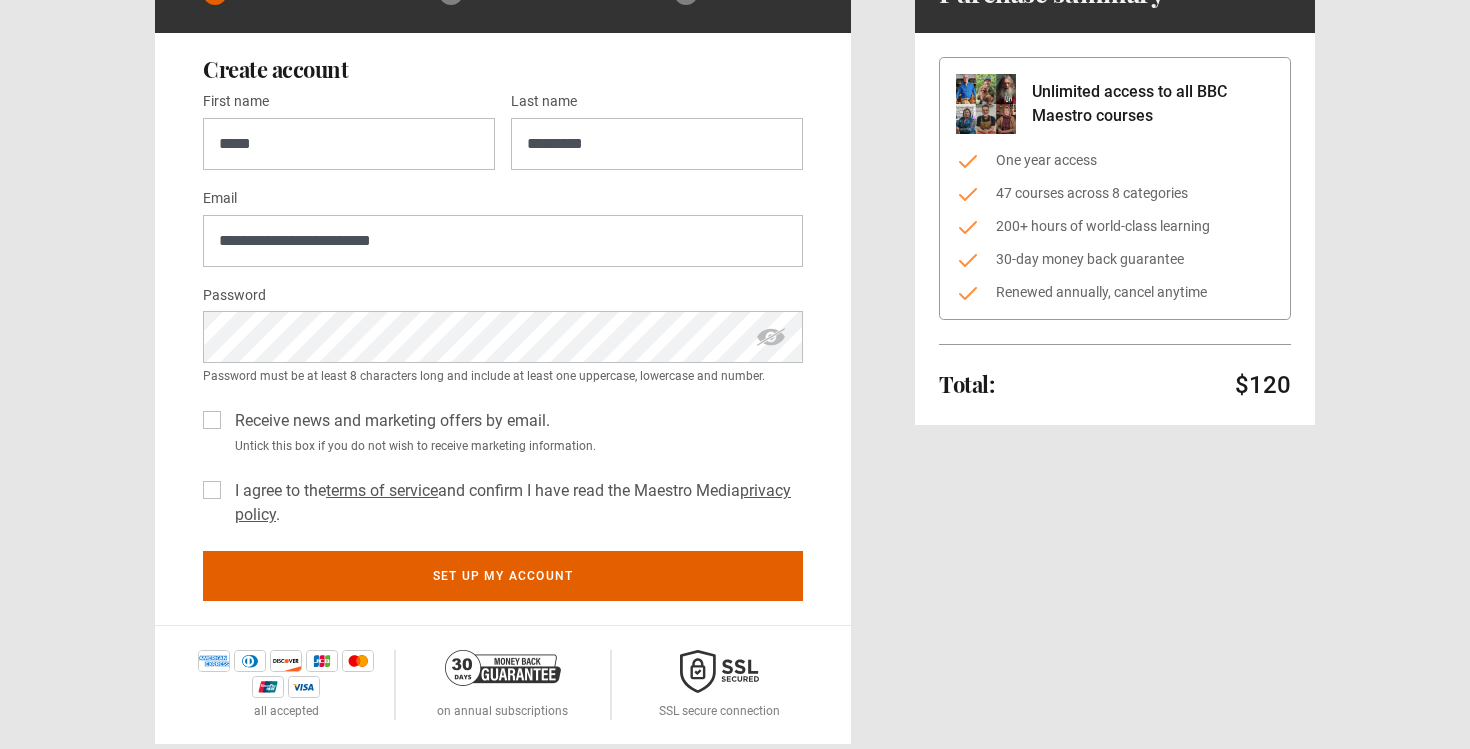 click on "I agree to the  terms of service  and confirm I have read the Maestro Media  privacy policy ." at bounding box center (515, 503) 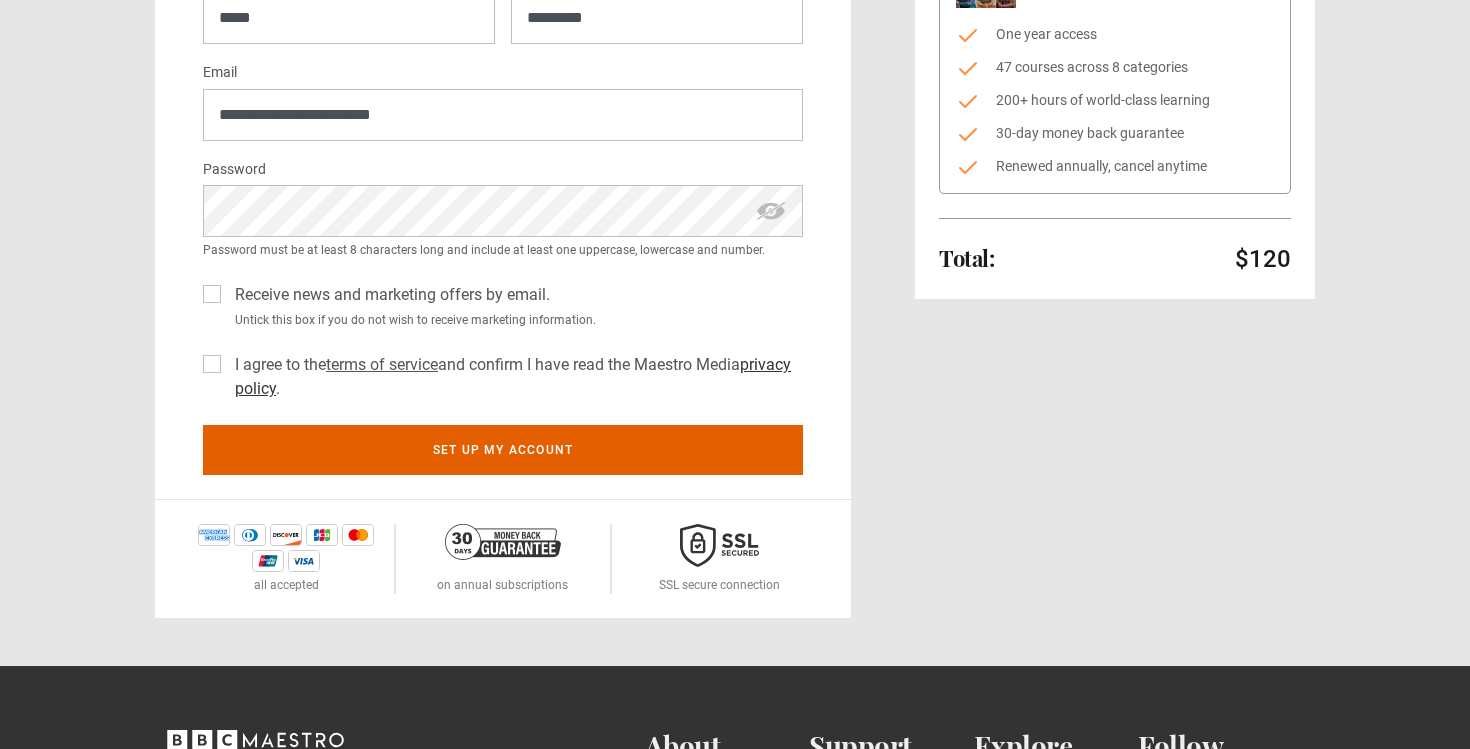 scroll, scrollTop: 304, scrollLeft: 0, axis: vertical 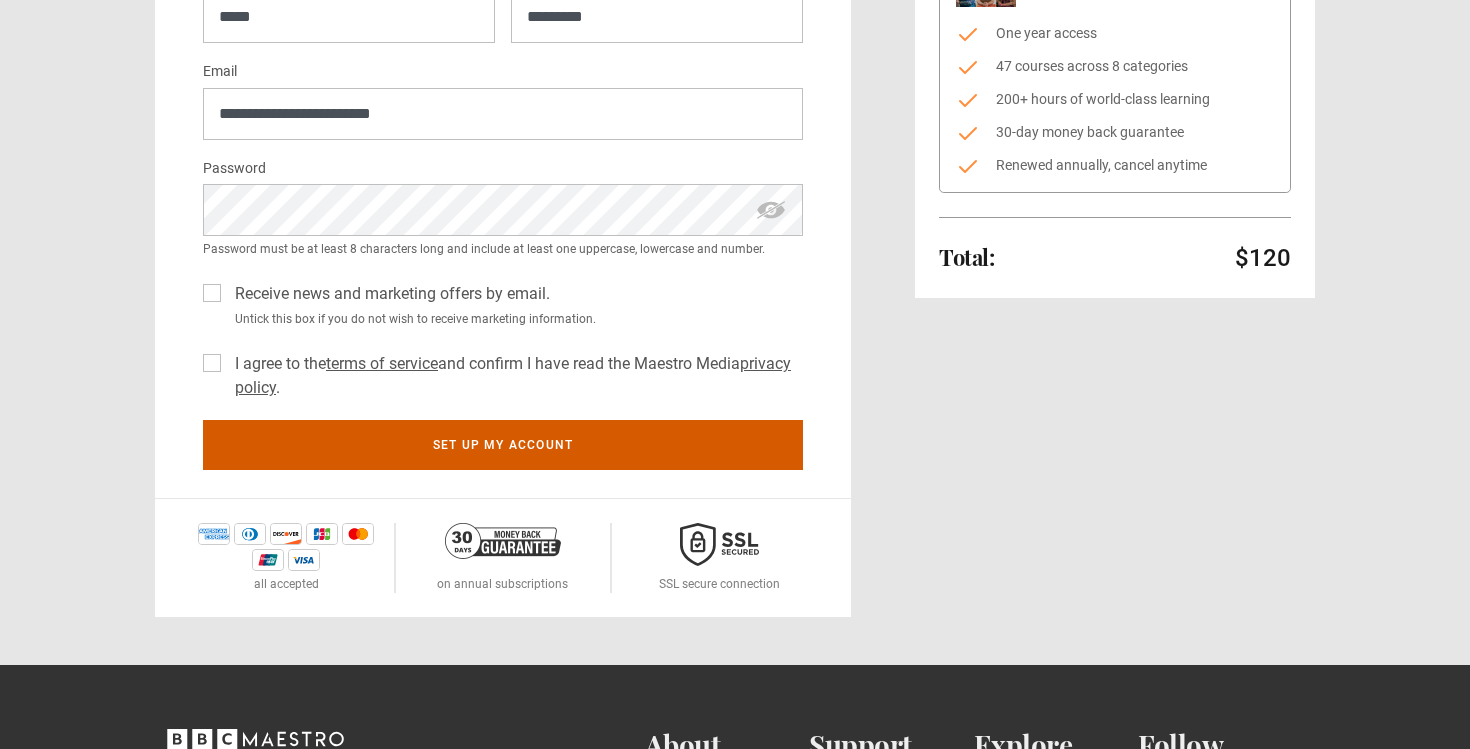 click on "Set up my account" at bounding box center (503, 445) 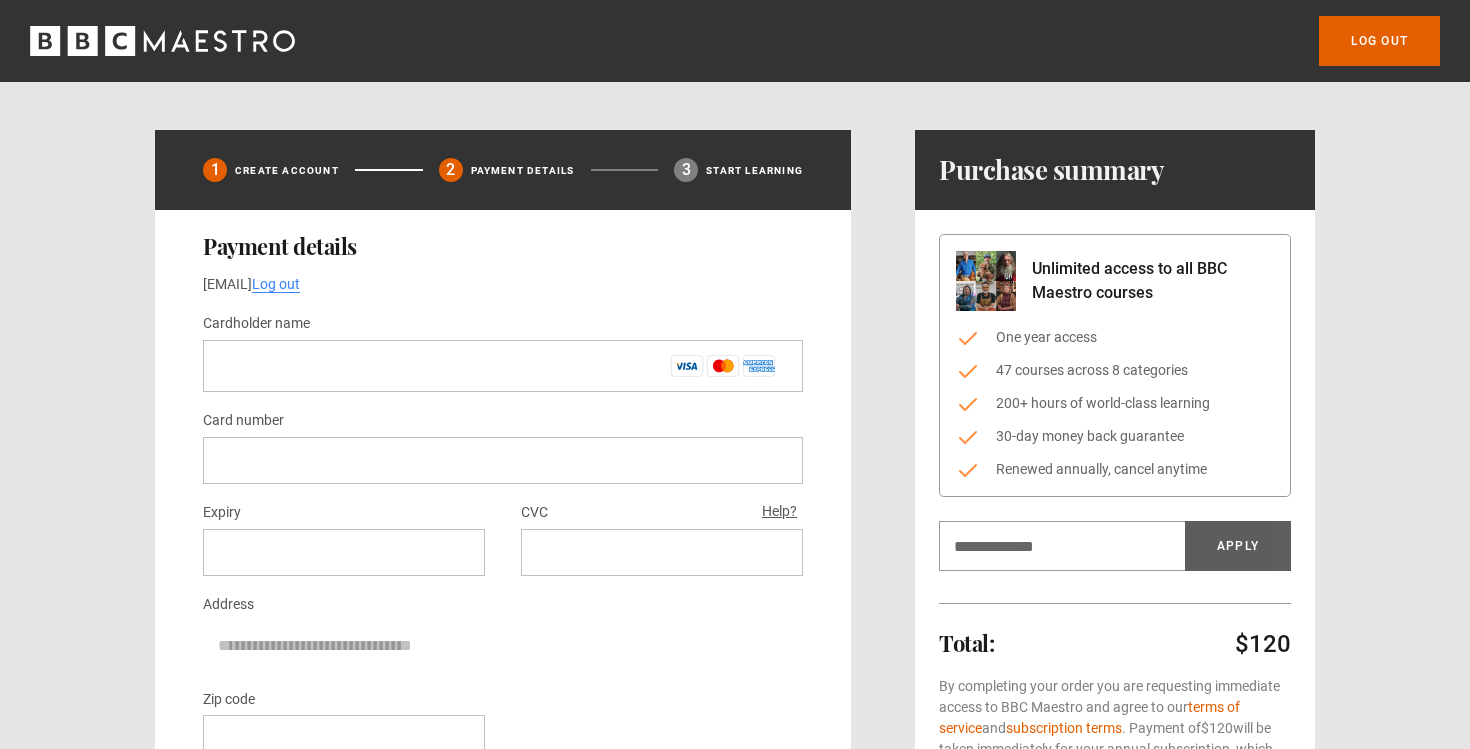 scroll, scrollTop: 0, scrollLeft: 0, axis: both 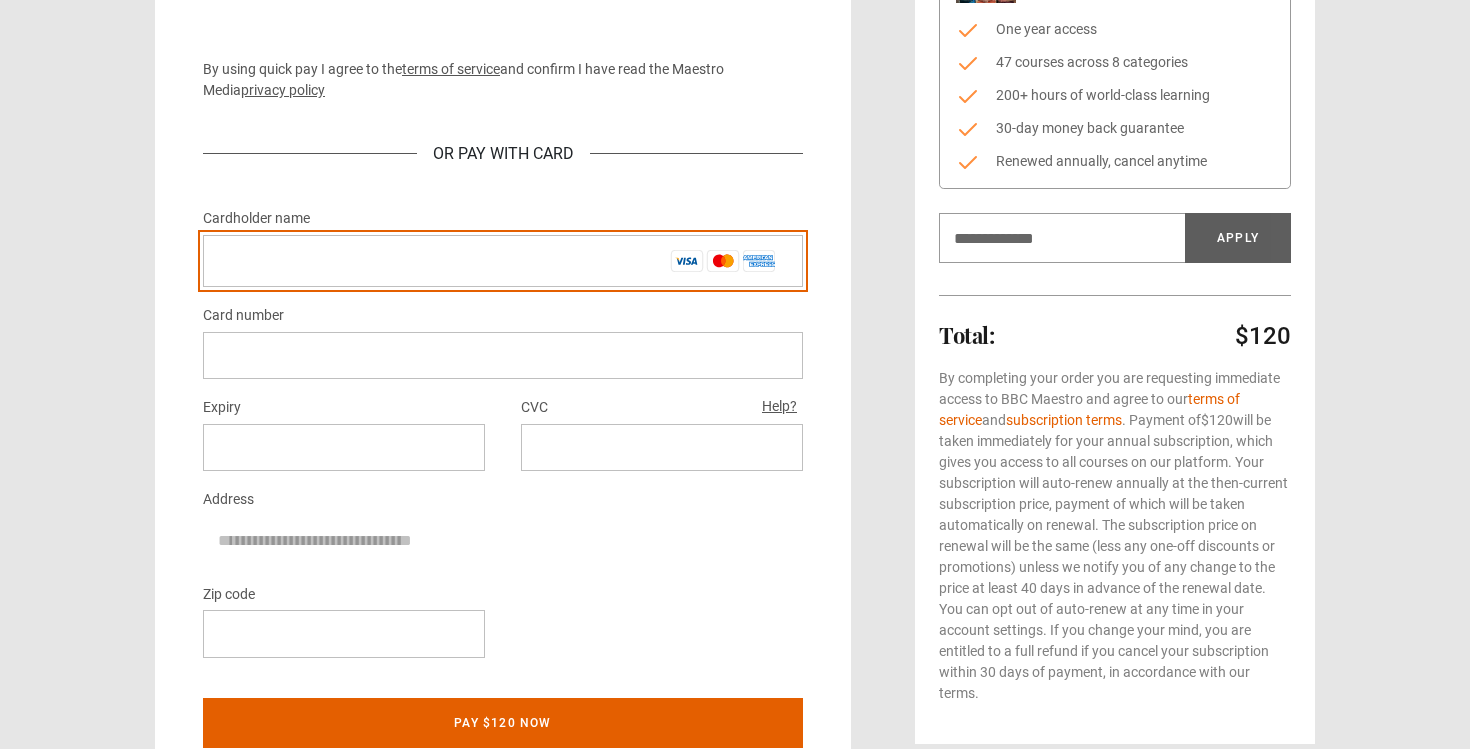 click on "Cardholder name  *" at bounding box center (503, 261) 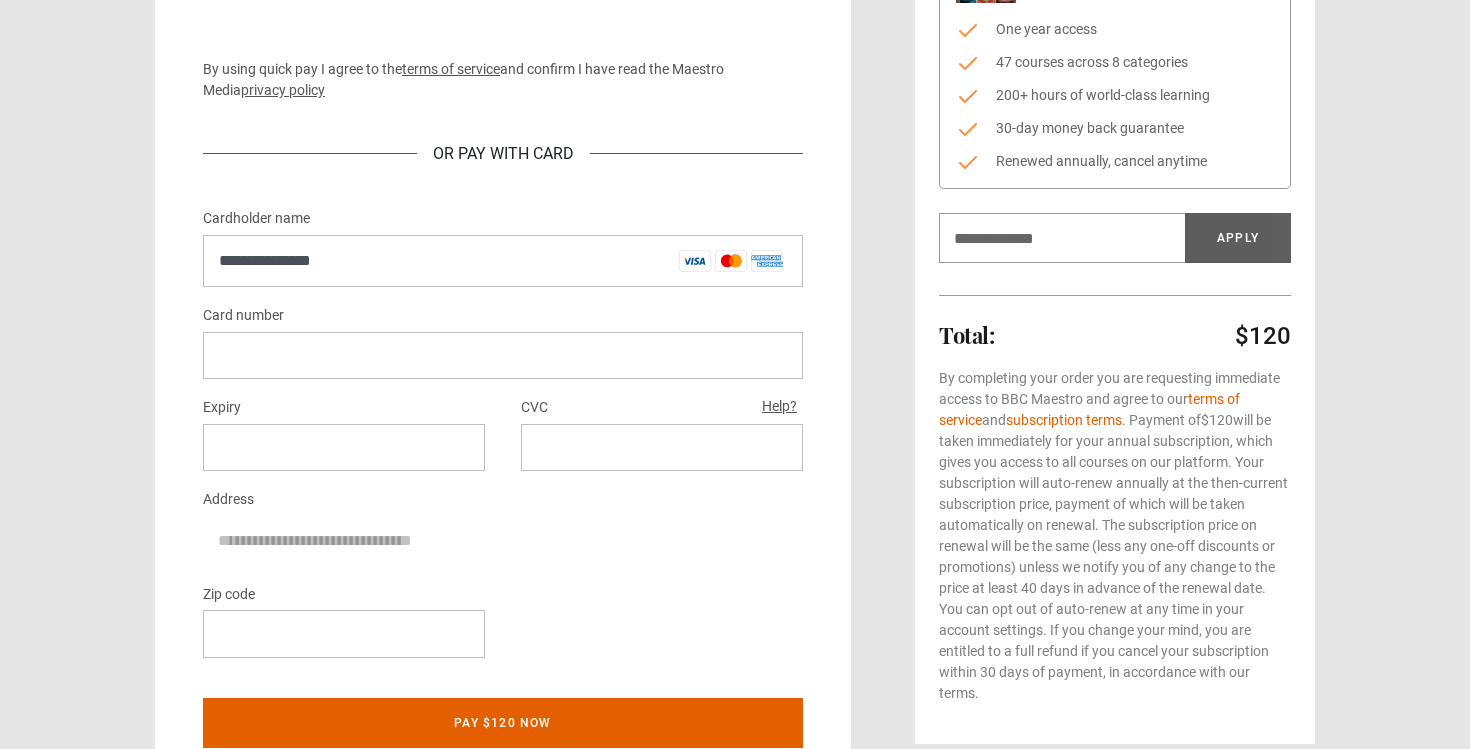 click at bounding box center (503, 355) 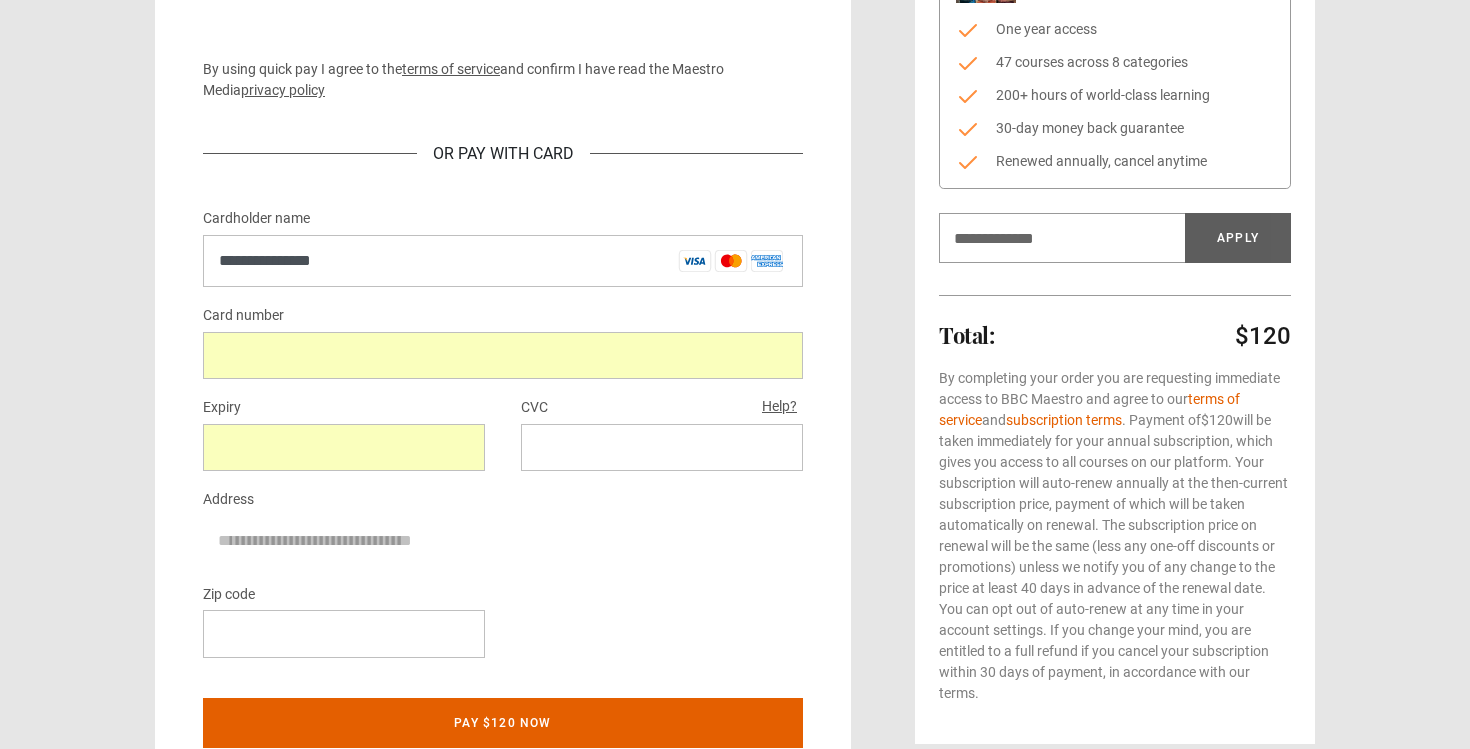 click at bounding box center [662, 447] 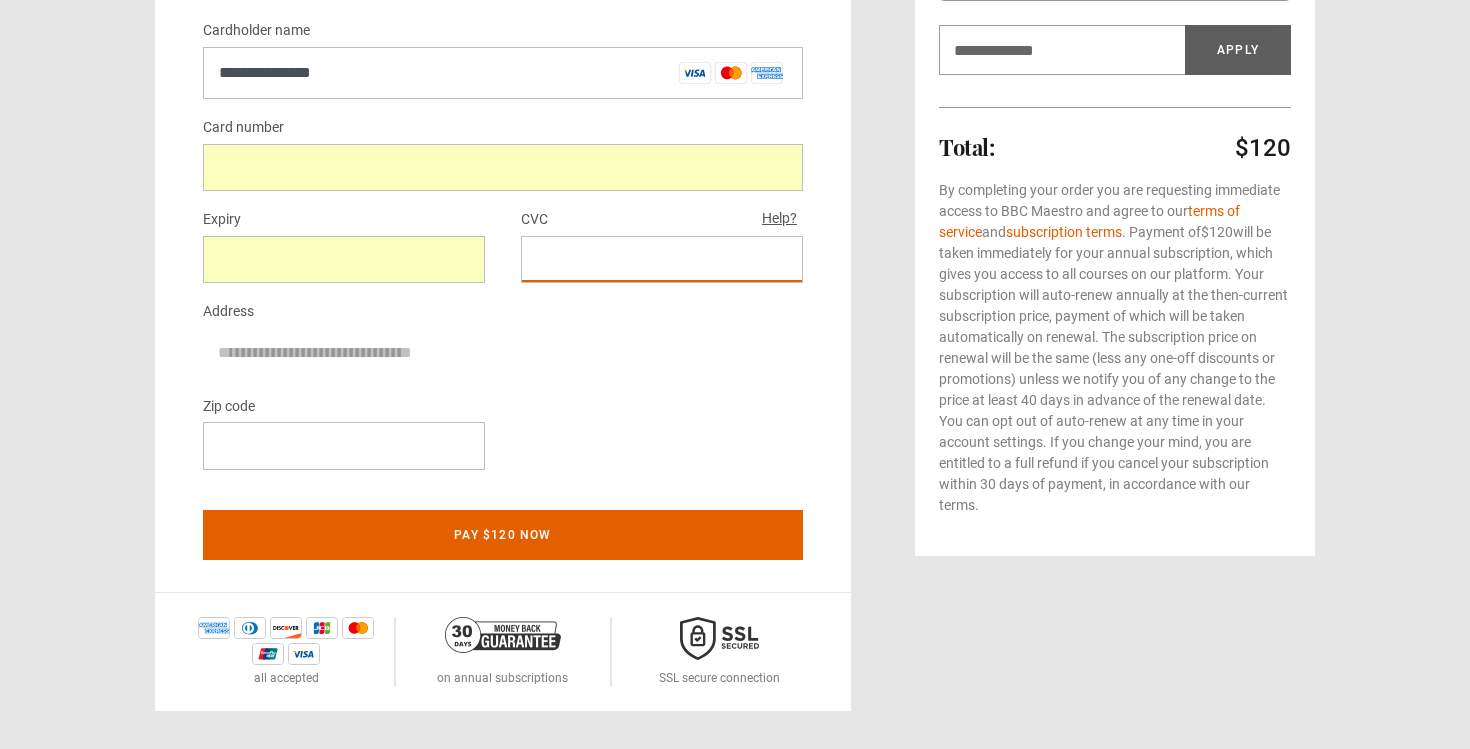 scroll, scrollTop: 504, scrollLeft: 0, axis: vertical 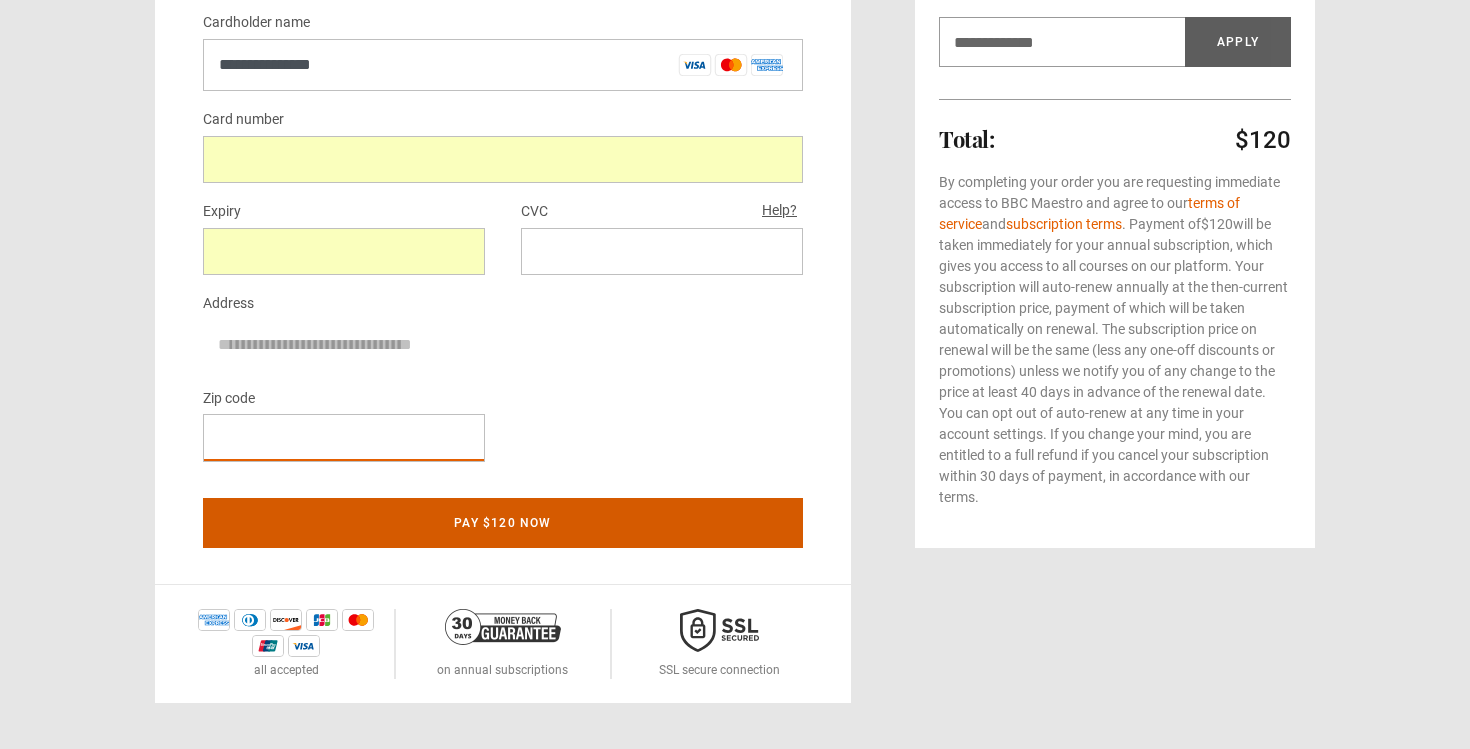 click on "Pay $120 now" at bounding box center (503, 523) 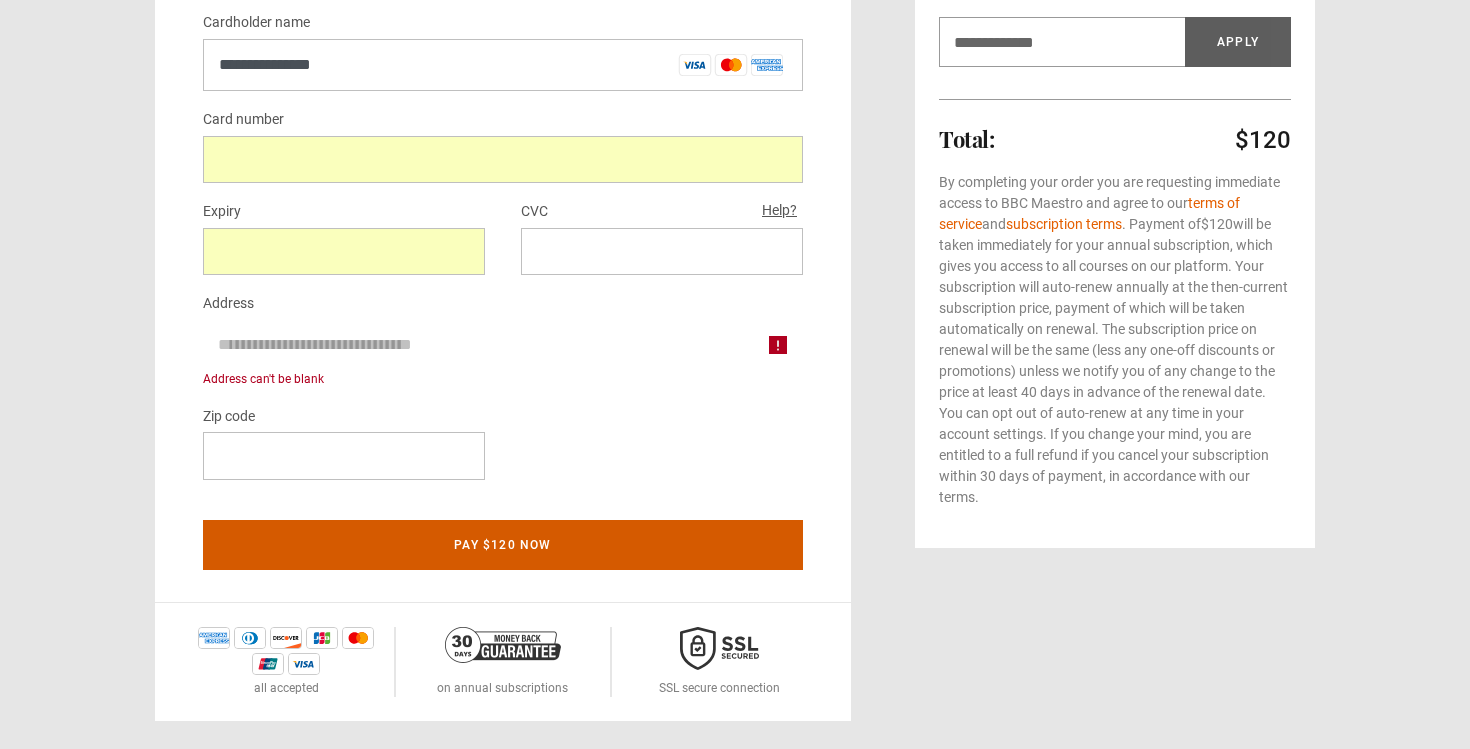 scroll, scrollTop: 456, scrollLeft: 0, axis: vertical 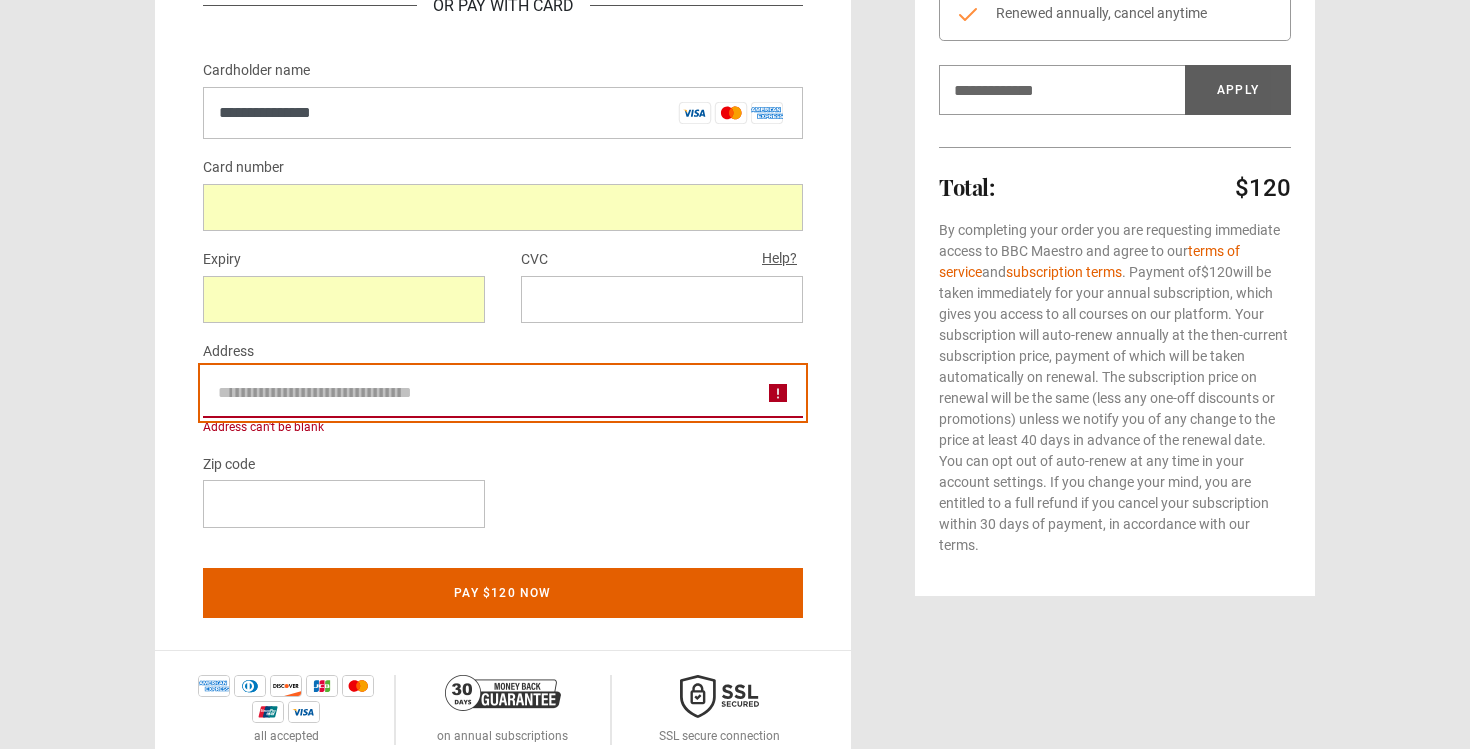 click on "Address" at bounding box center (503, 393) 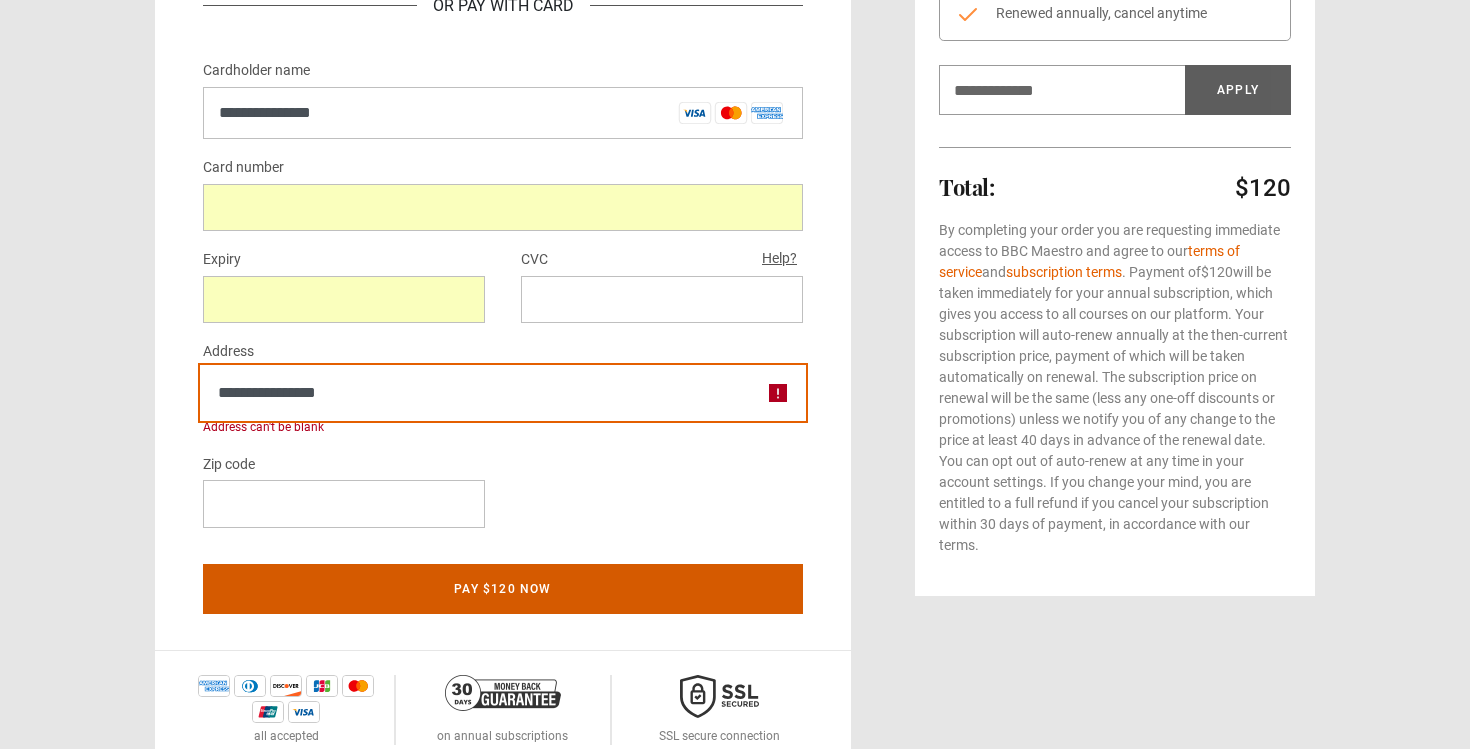 type on "**********" 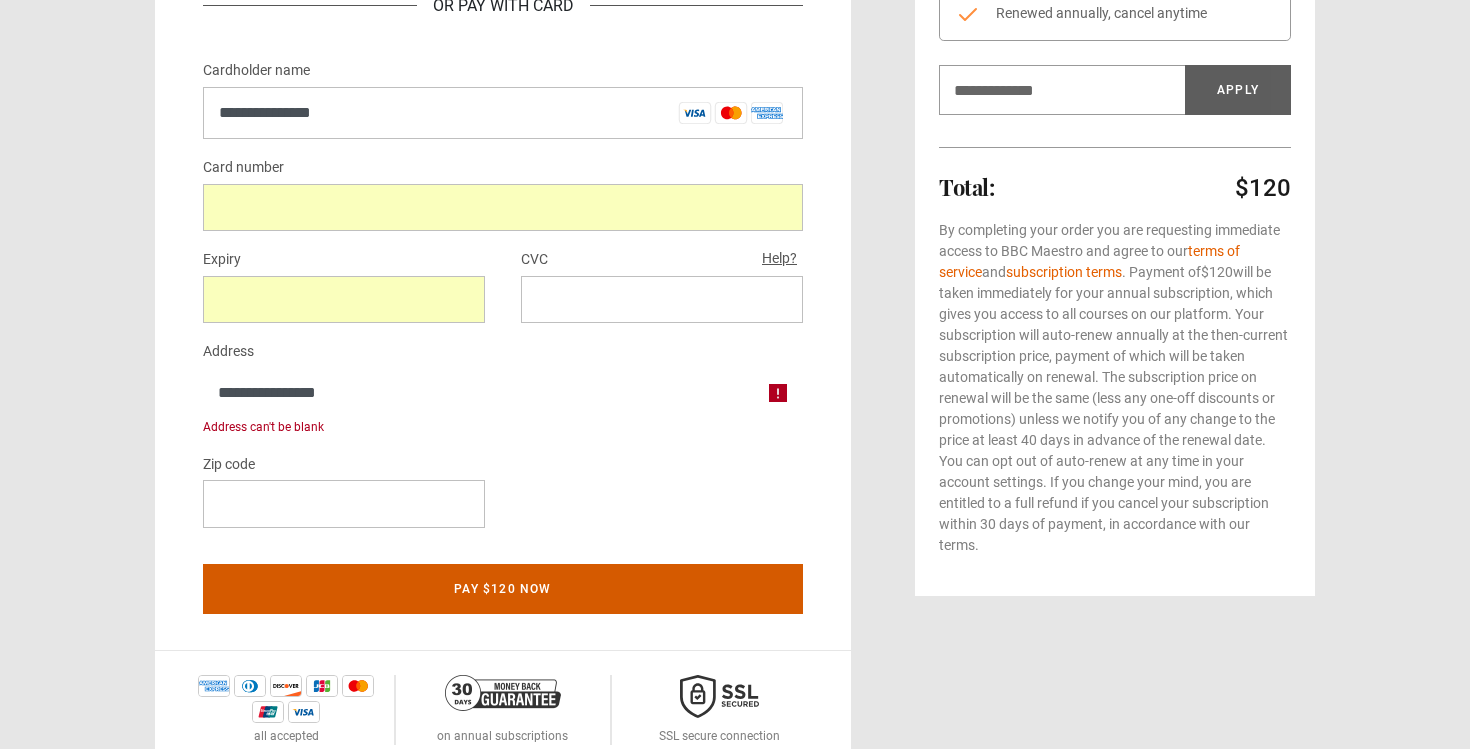 click on "Pay $120 now" at bounding box center (503, 589) 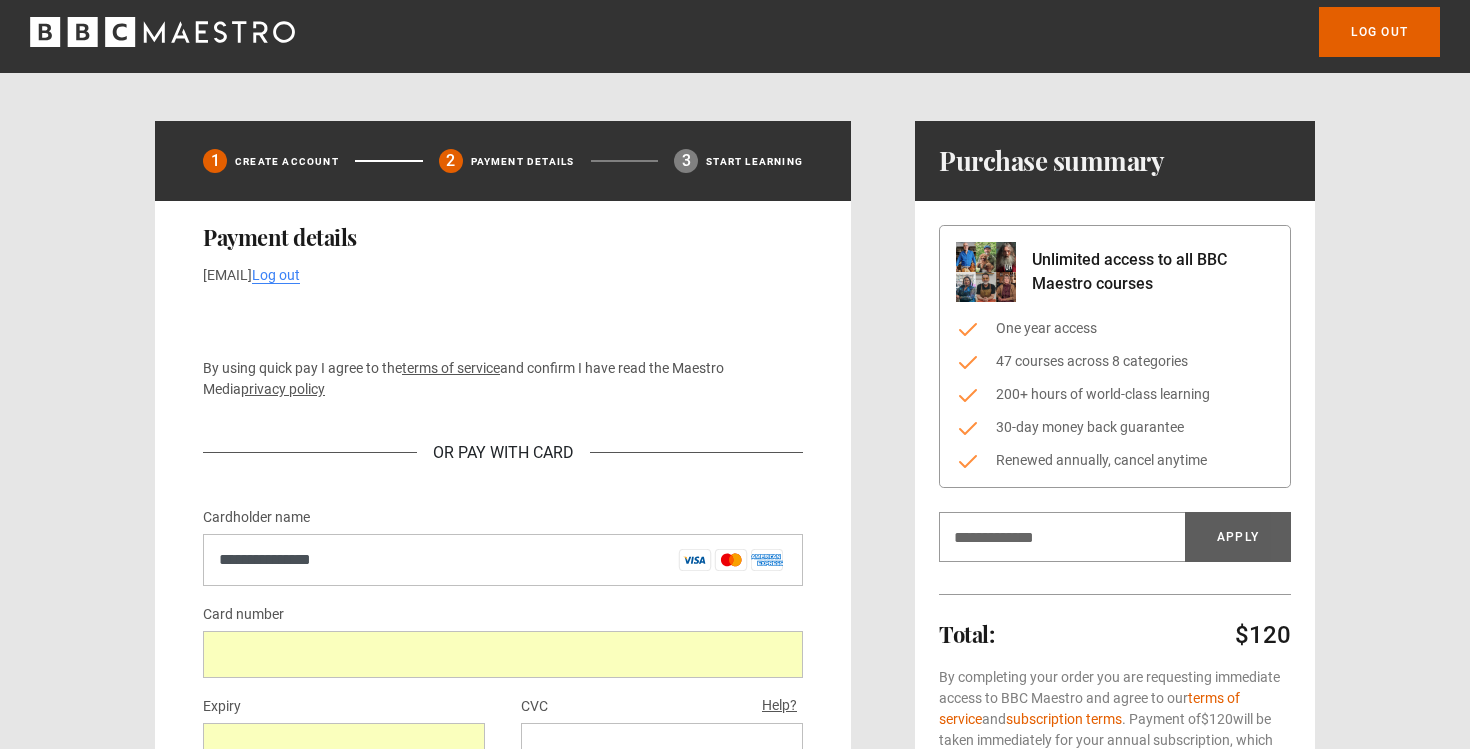 scroll, scrollTop: 0, scrollLeft: 0, axis: both 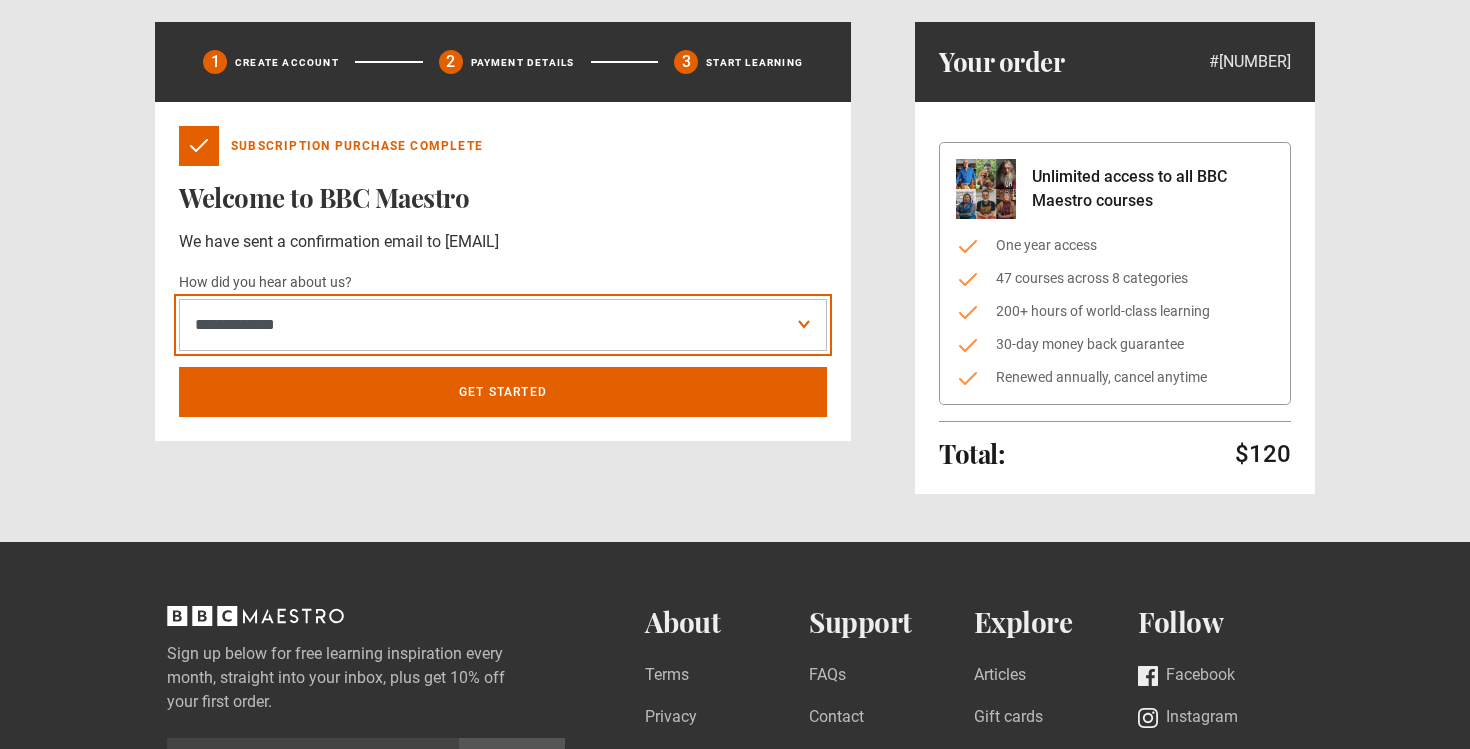 click on "**********" at bounding box center (503, 325) 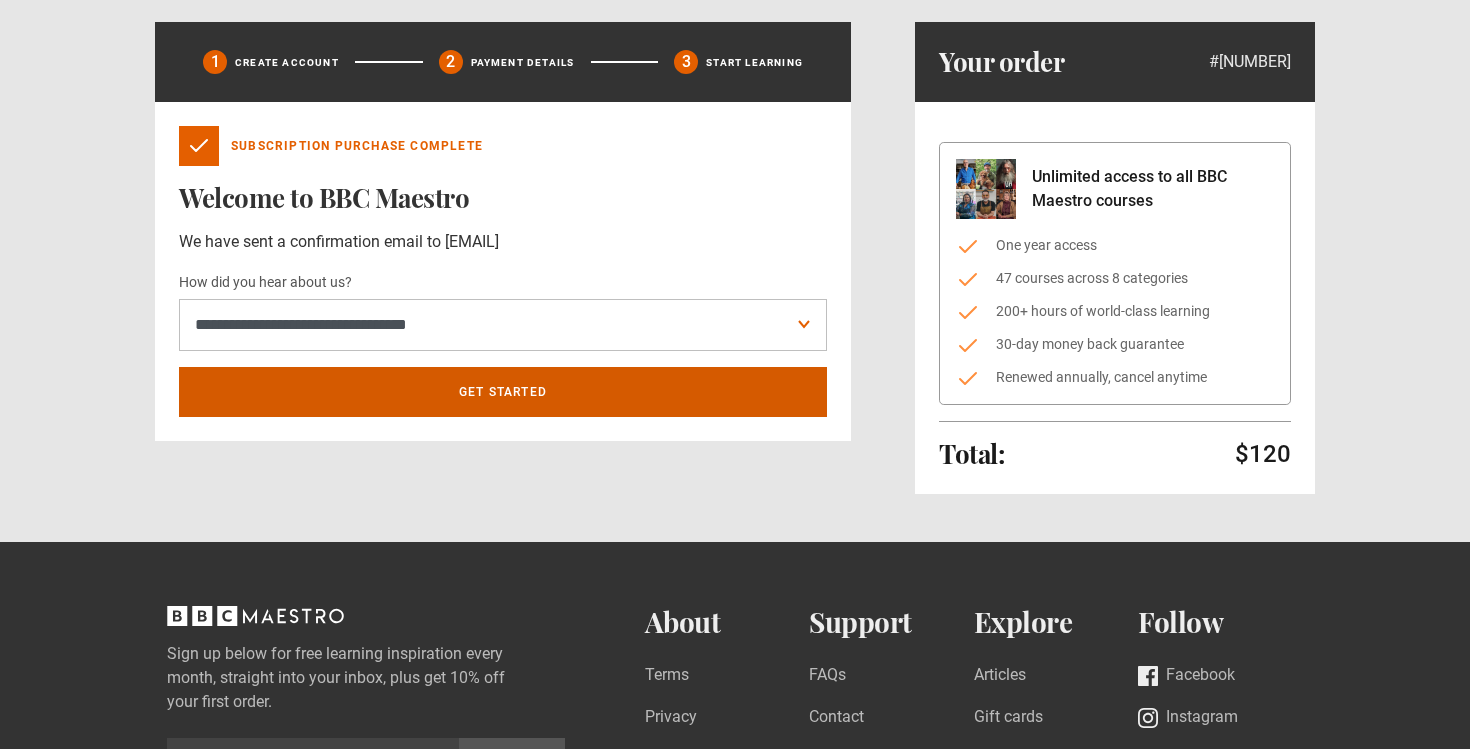 click on "Get Started" at bounding box center (503, 392) 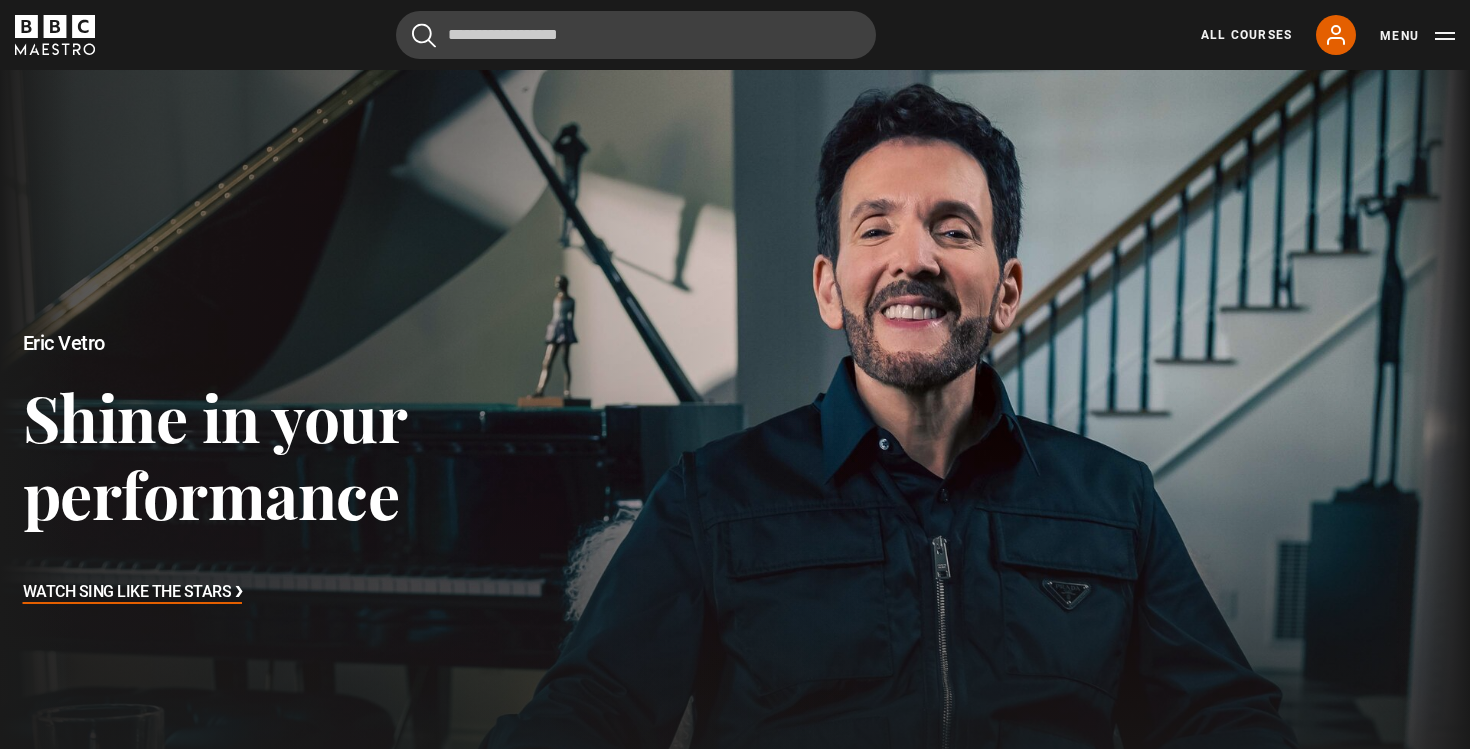 scroll, scrollTop: 640, scrollLeft: 0, axis: vertical 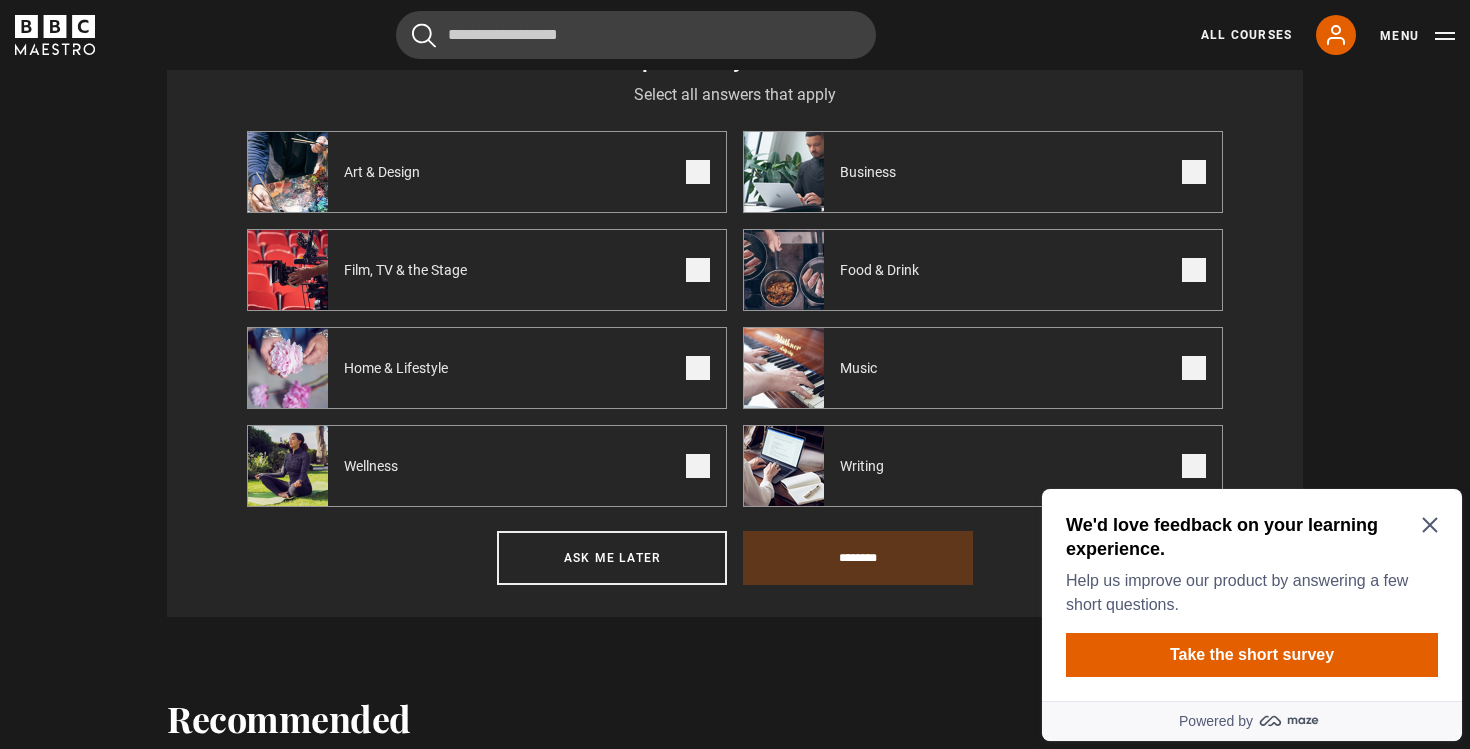 click at bounding box center [698, 270] 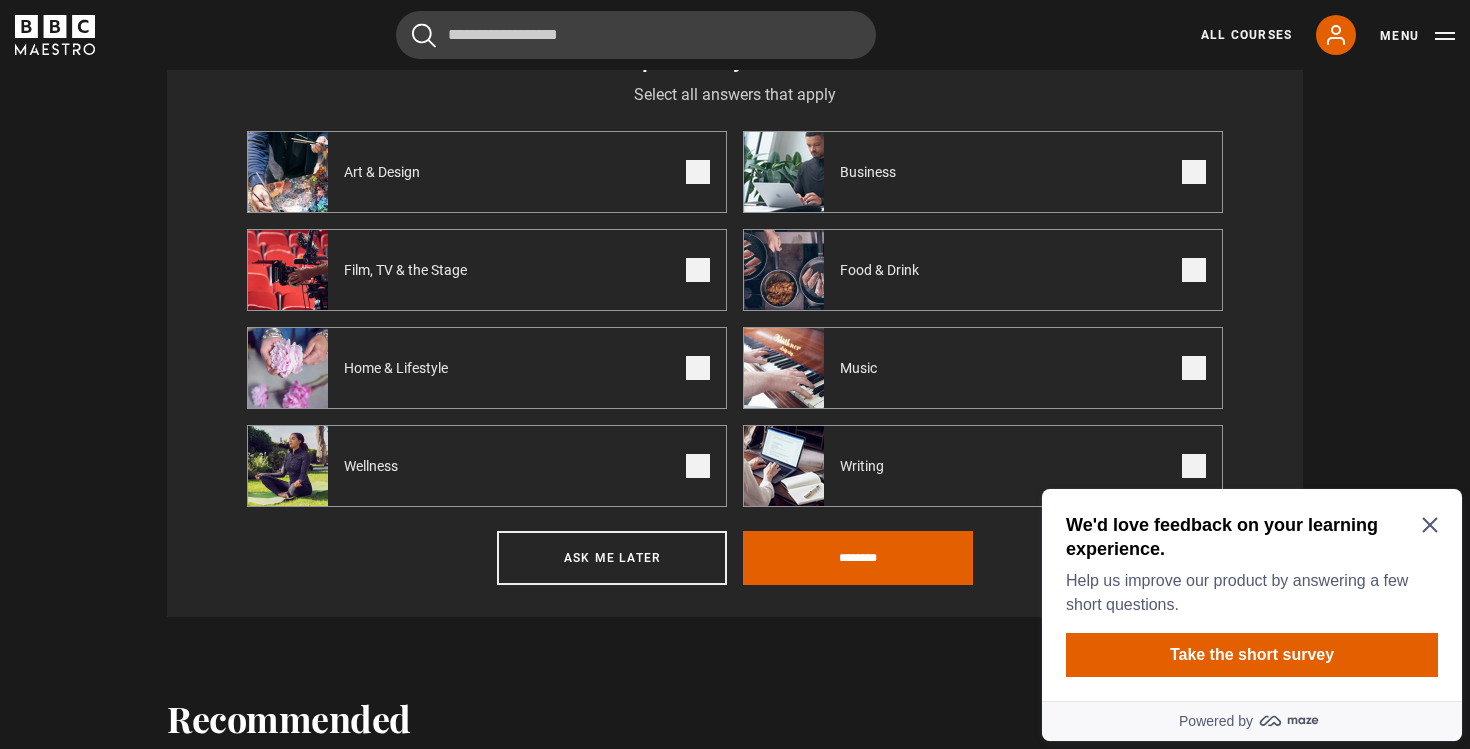 click at bounding box center [1194, 466] 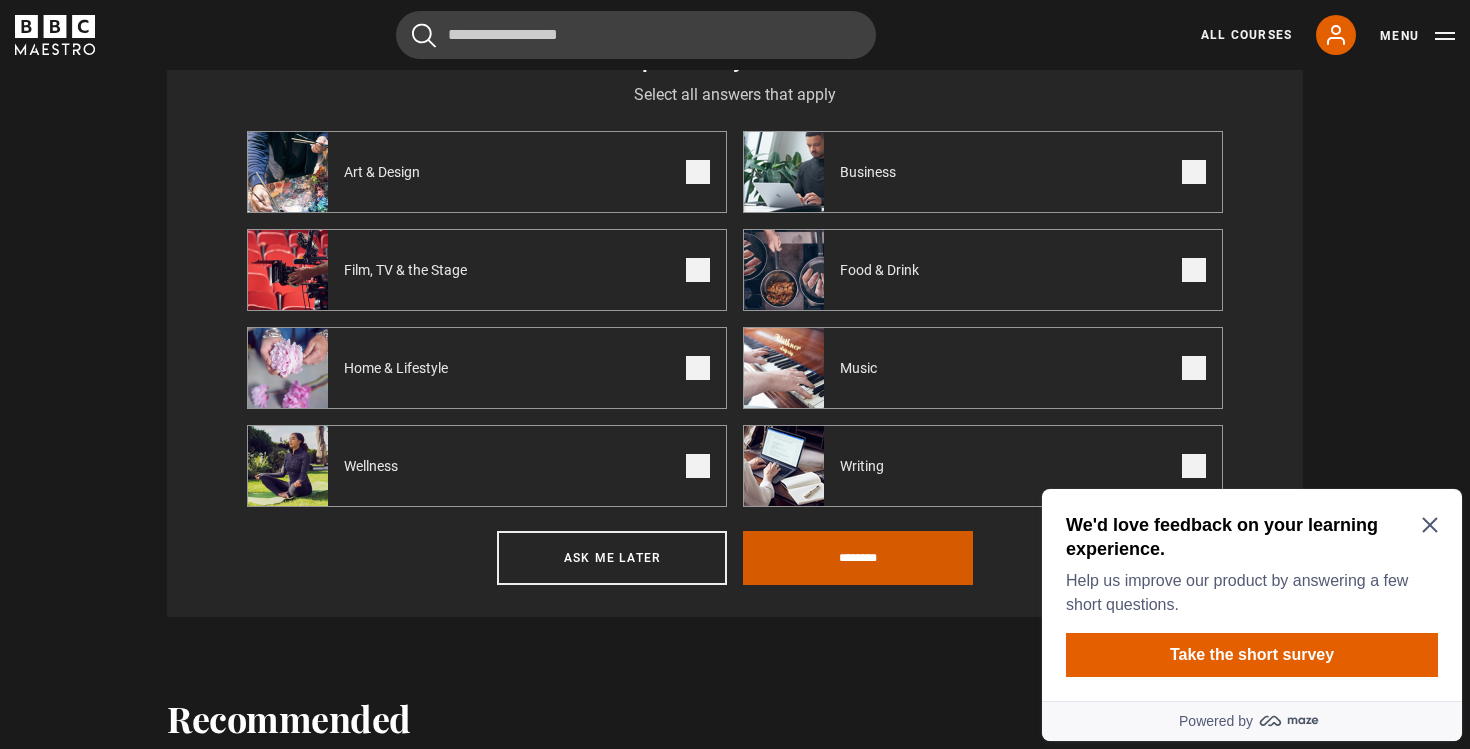 click on "********" at bounding box center (858, 558) 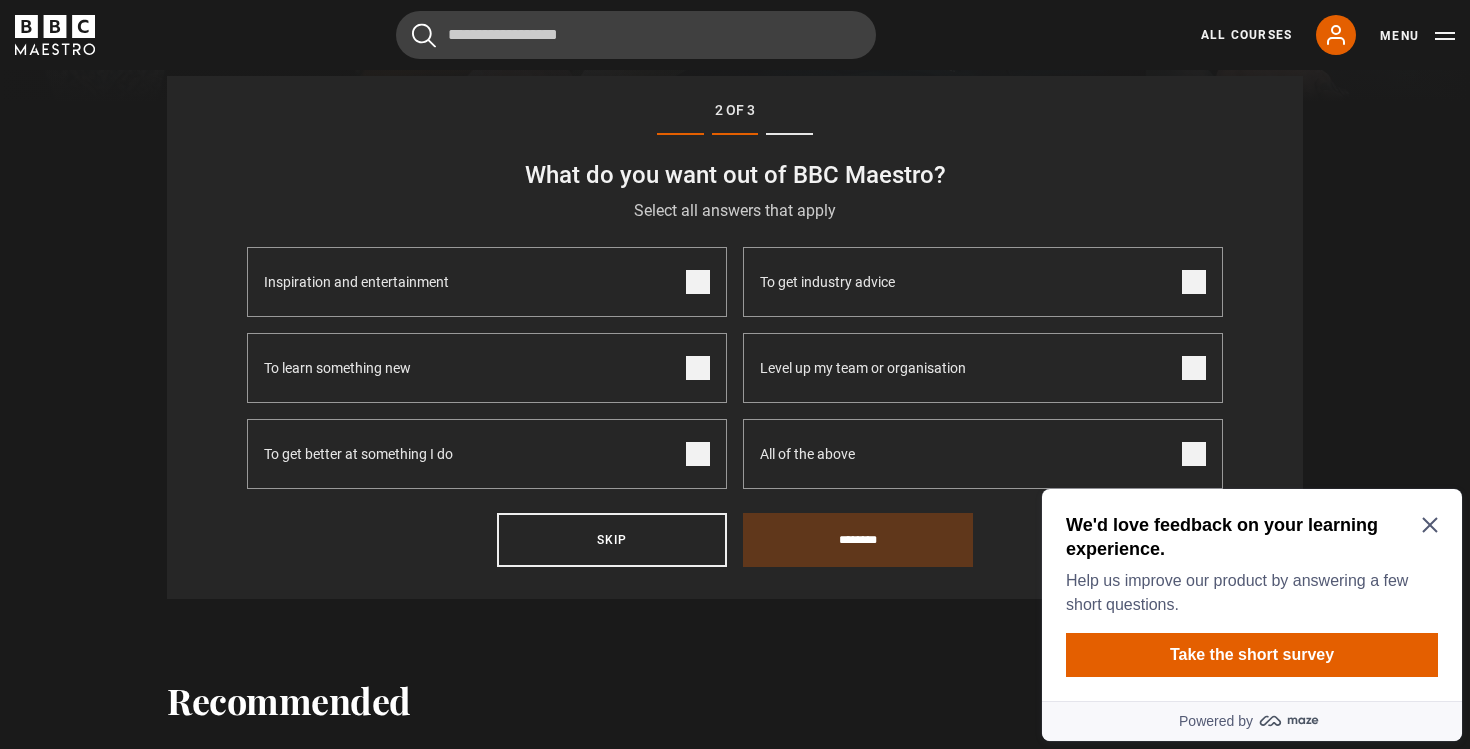 scroll, scrollTop: 694, scrollLeft: 0, axis: vertical 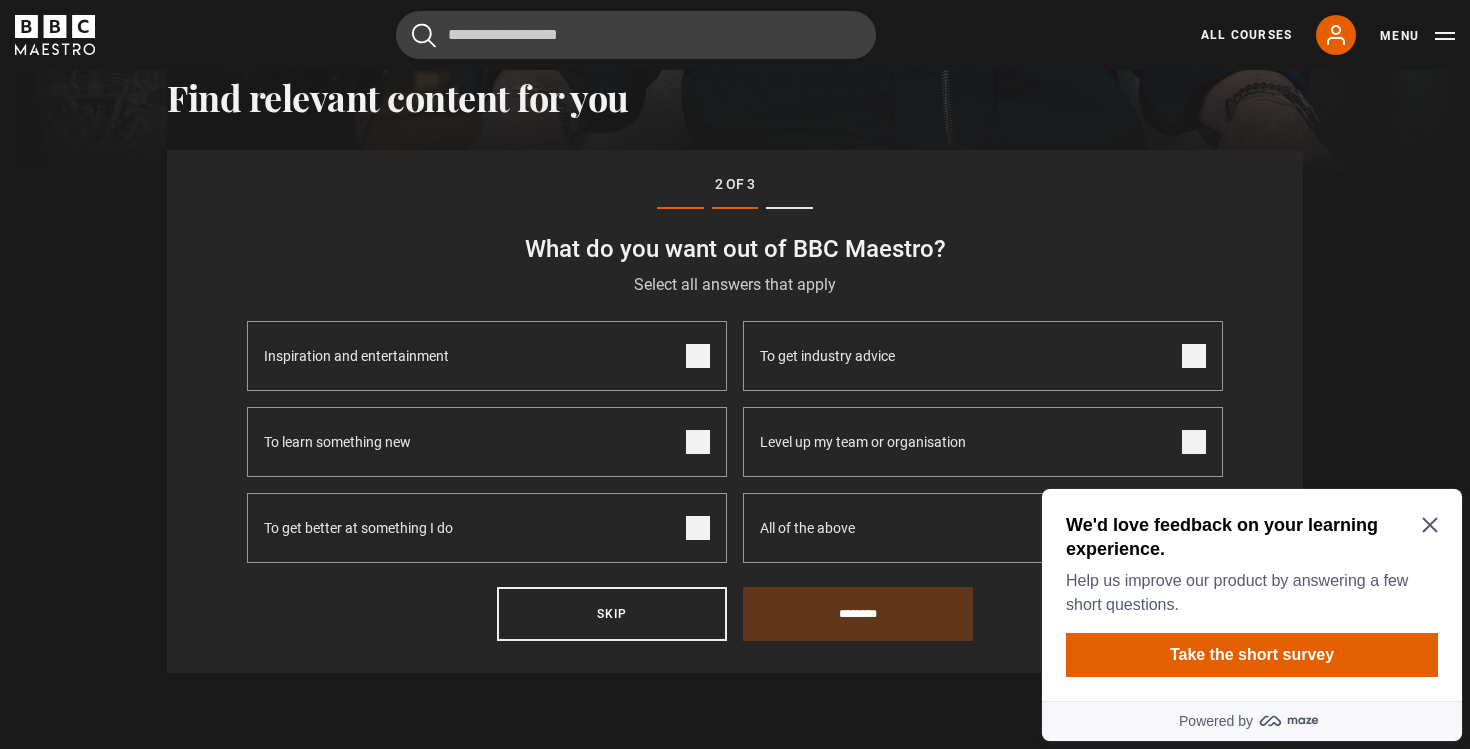 click 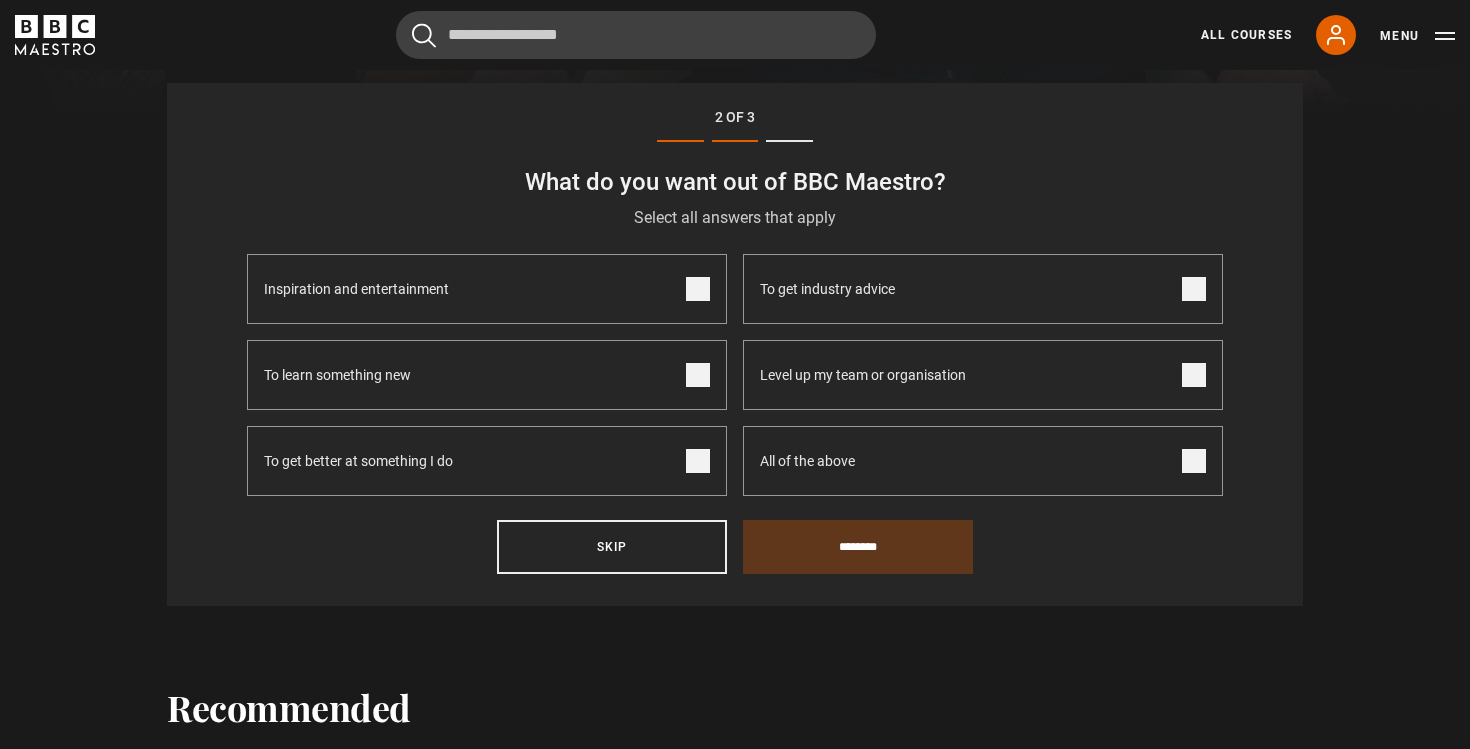 scroll, scrollTop: 766, scrollLeft: 0, axis: vertical 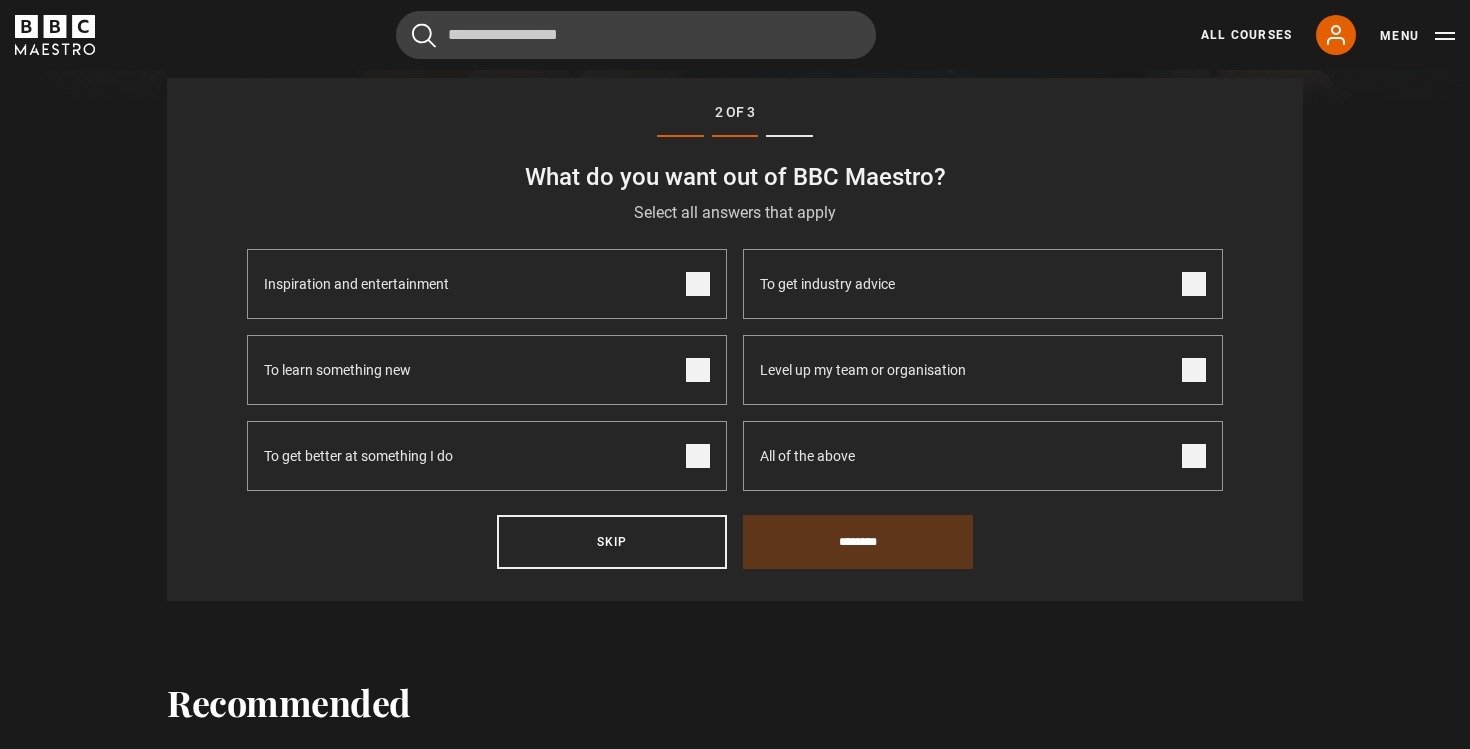 click at bounding box center (698, 284) 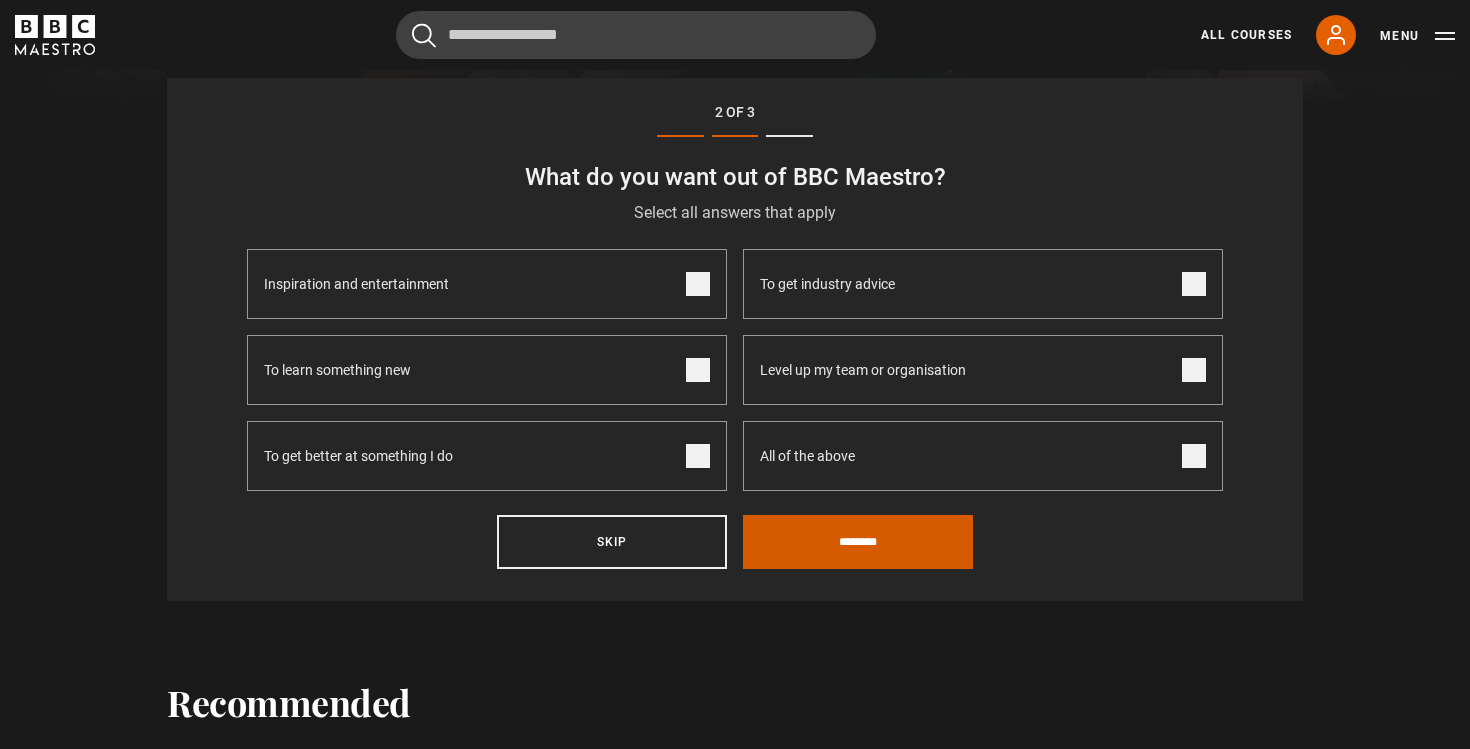 click on "********" at bounding box center (858, 542) 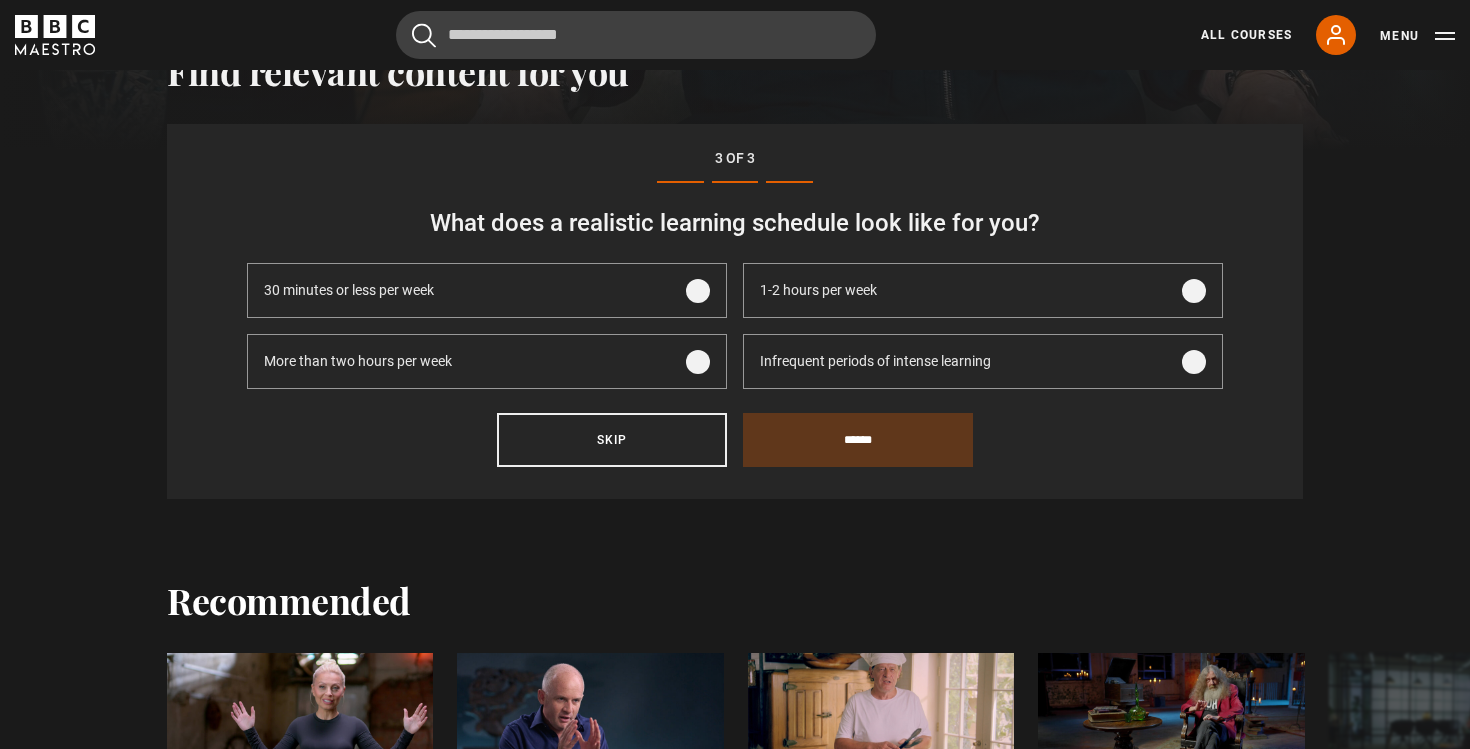 scroll, scrollTop: 694, scrollLeft: 0, axis: vertical 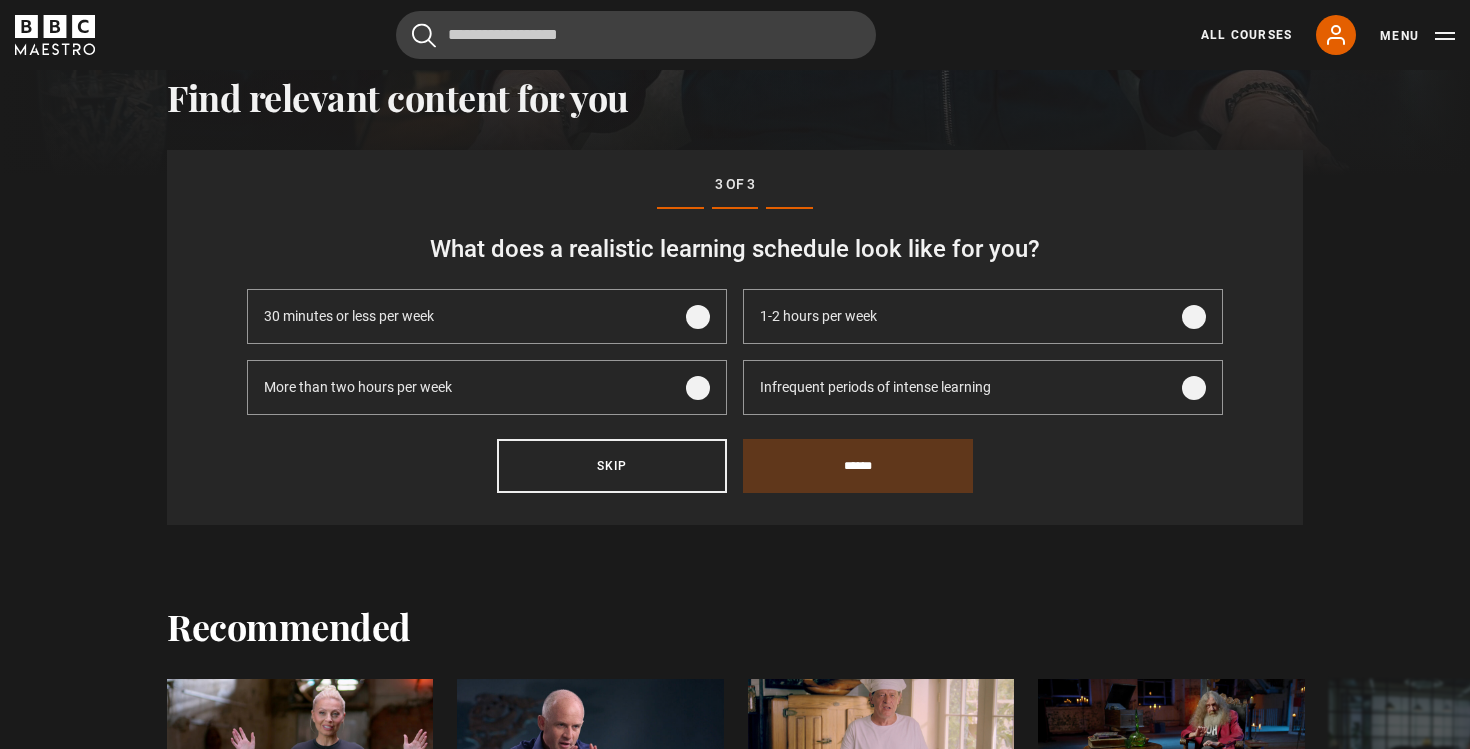 click at bounding box center (1194, 317) 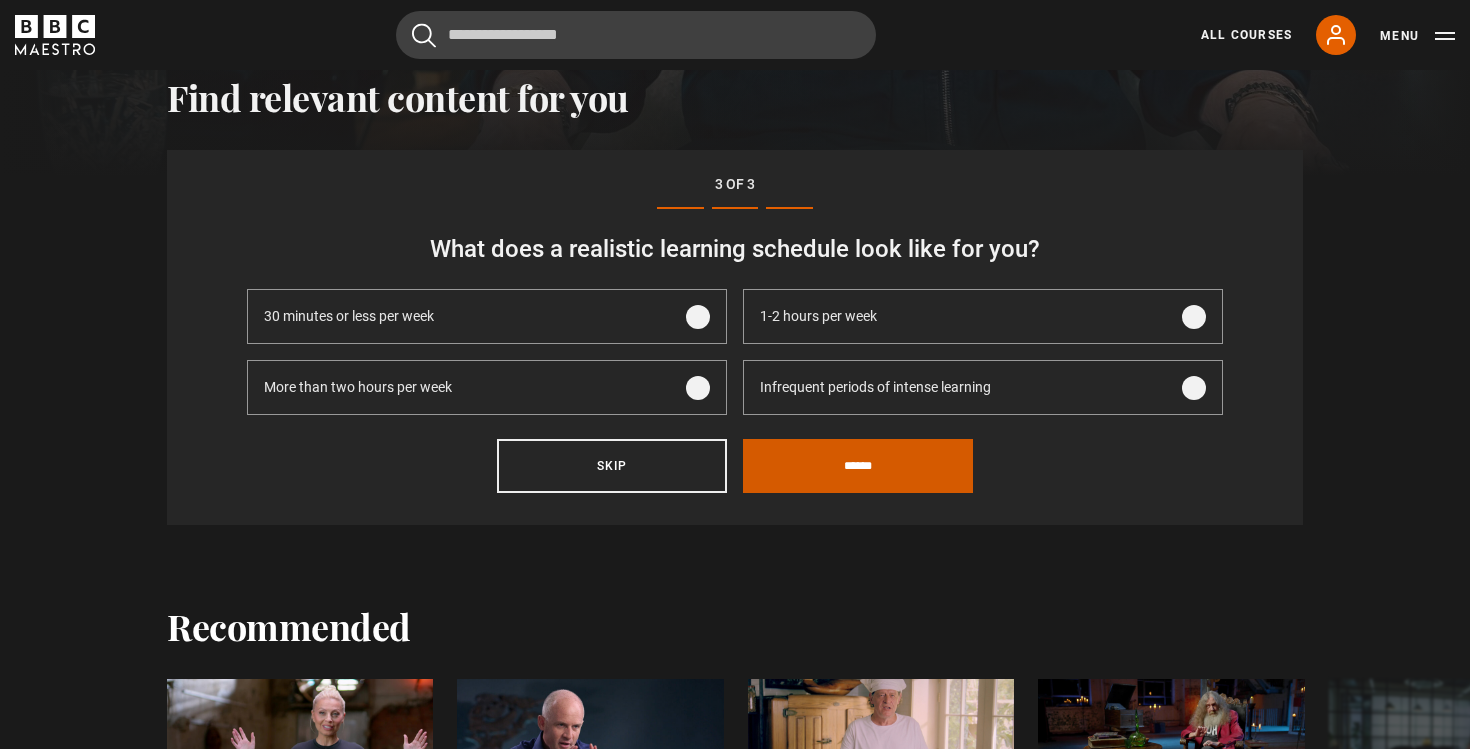 click on "******" at bounding box center [858, 466] 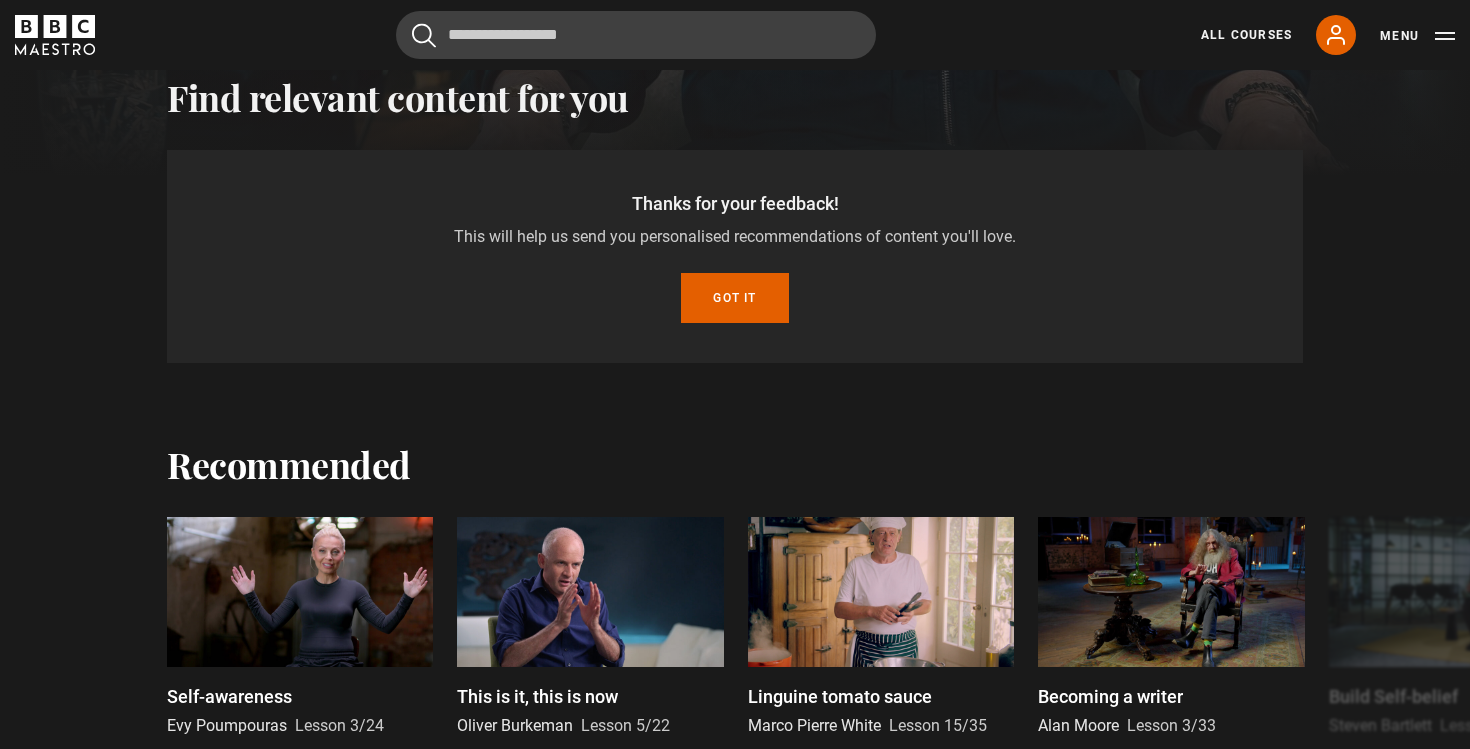 scroll, scrollTop: 620, scrollLeft: 0, axis: vertical 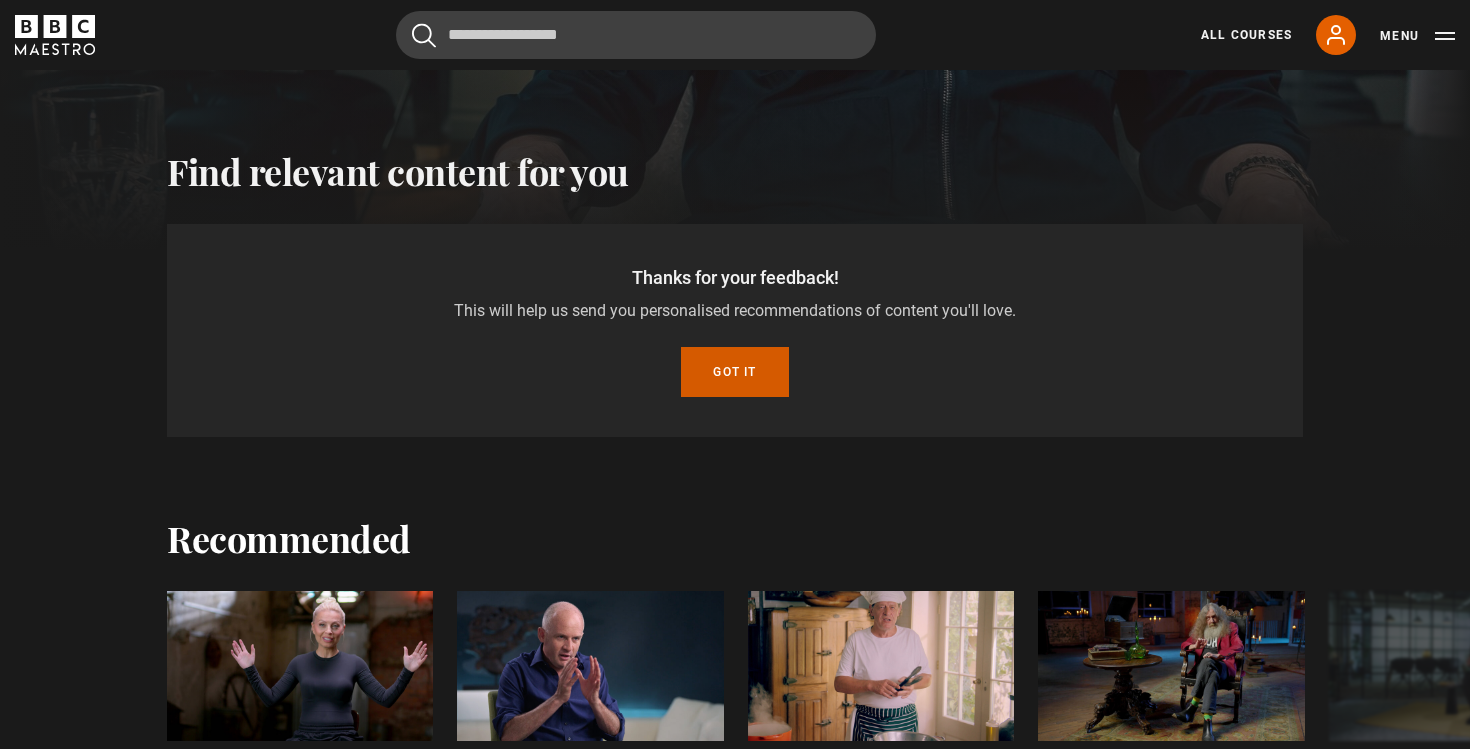 click on "Got it" at bounding box center [734, 372] 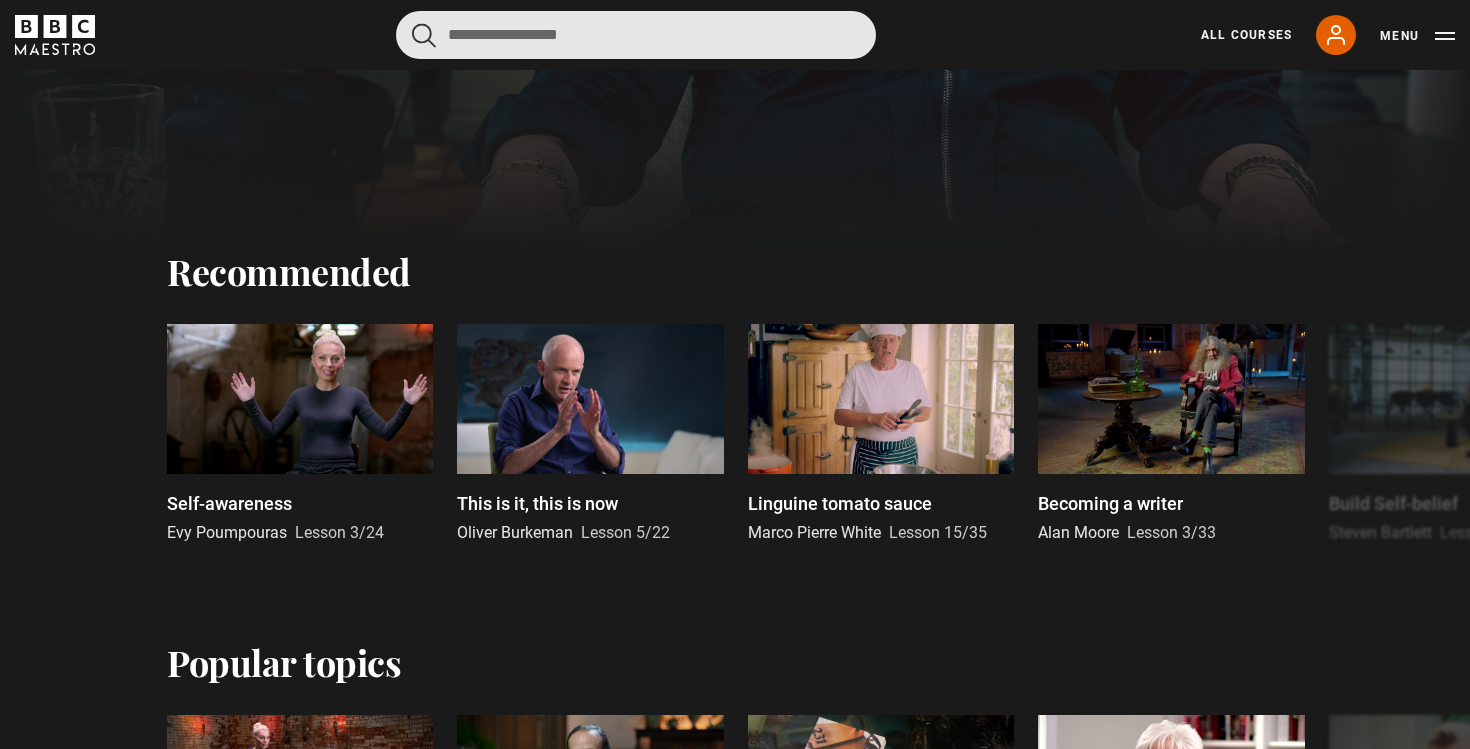 click at bounding box center [636, 35] 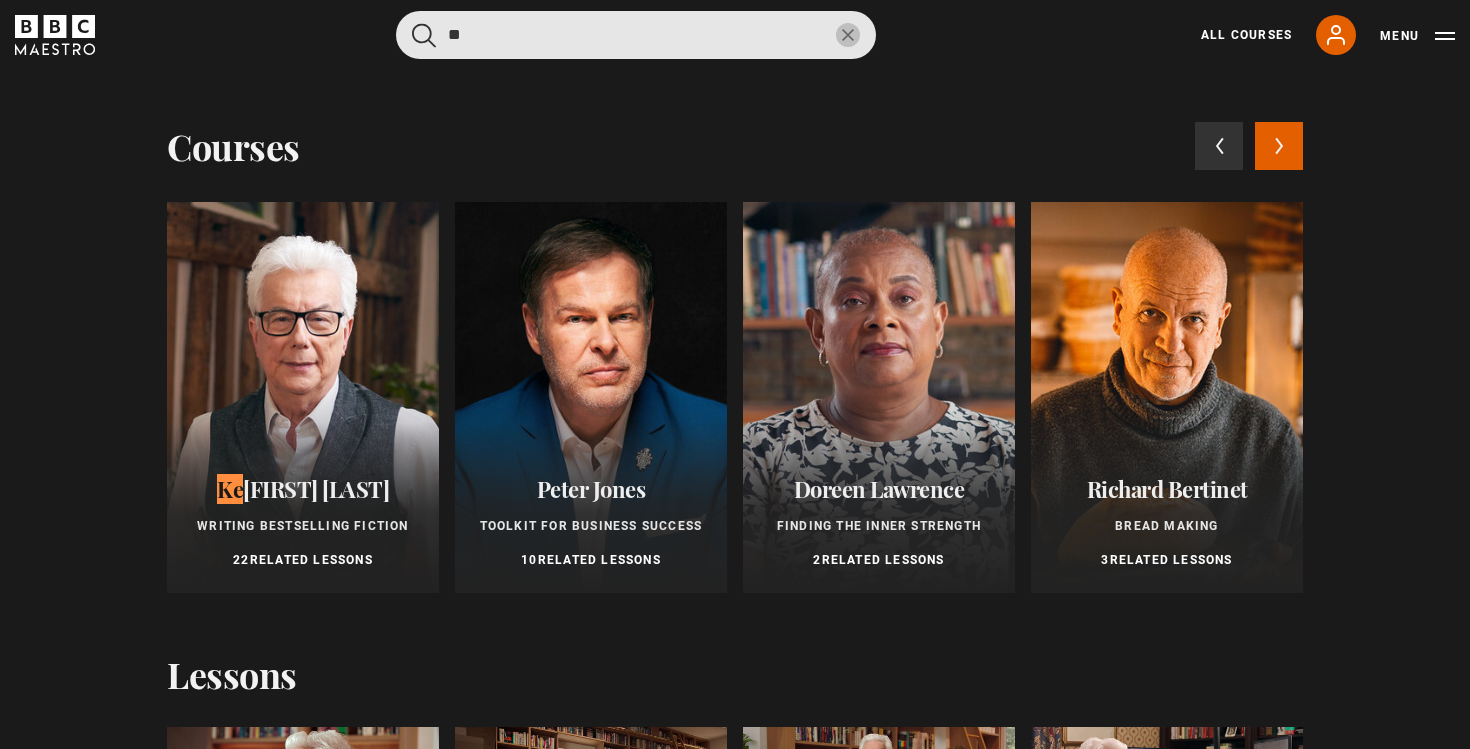 type on "**" 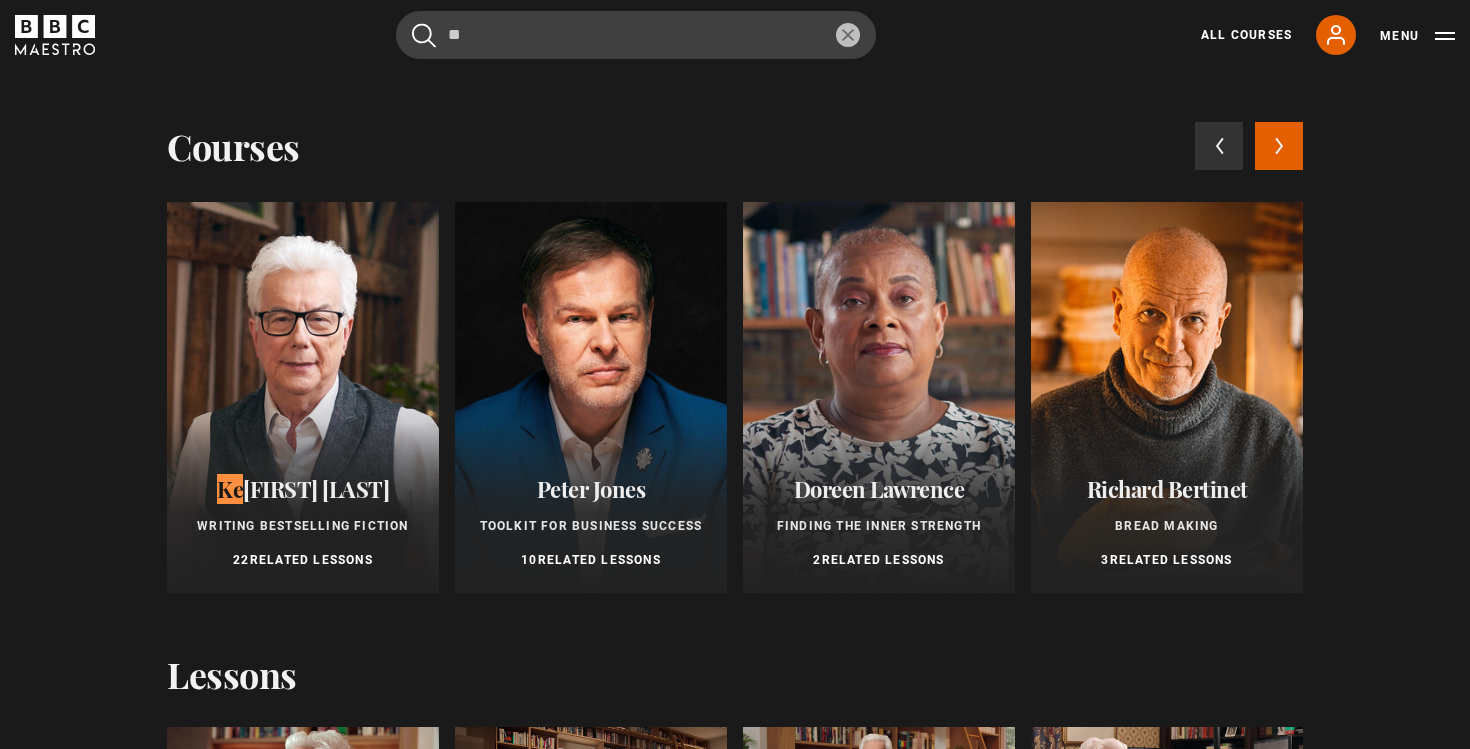 click at bounding box center [303, 397] 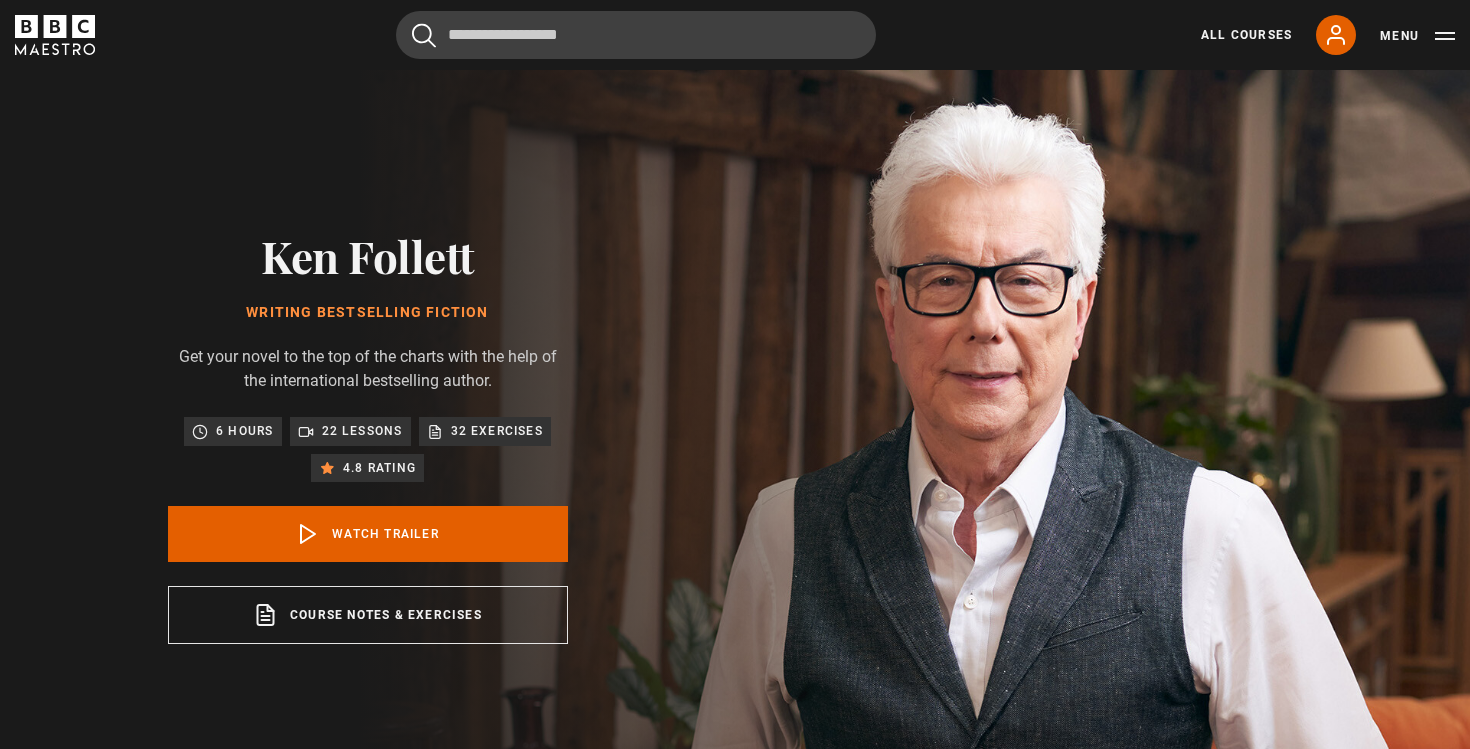 scroll, scrollTop: 0, scrollLeft: 0, axis: both 